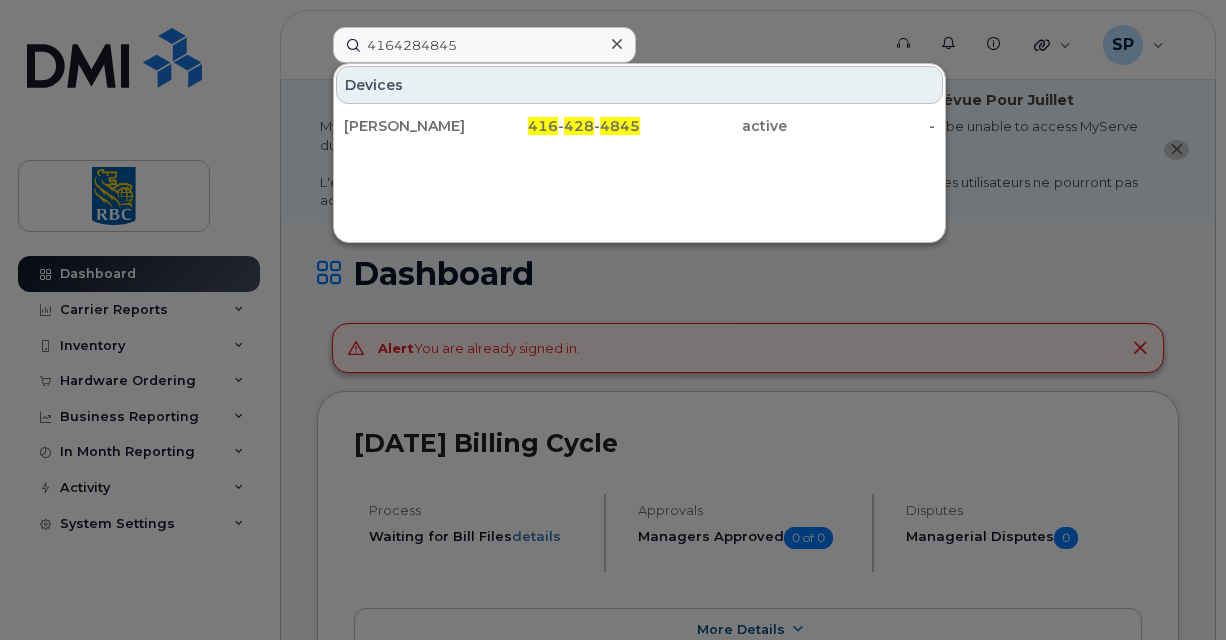 scroll, scrollTop: 0, scrollLeft: 0, axis: both 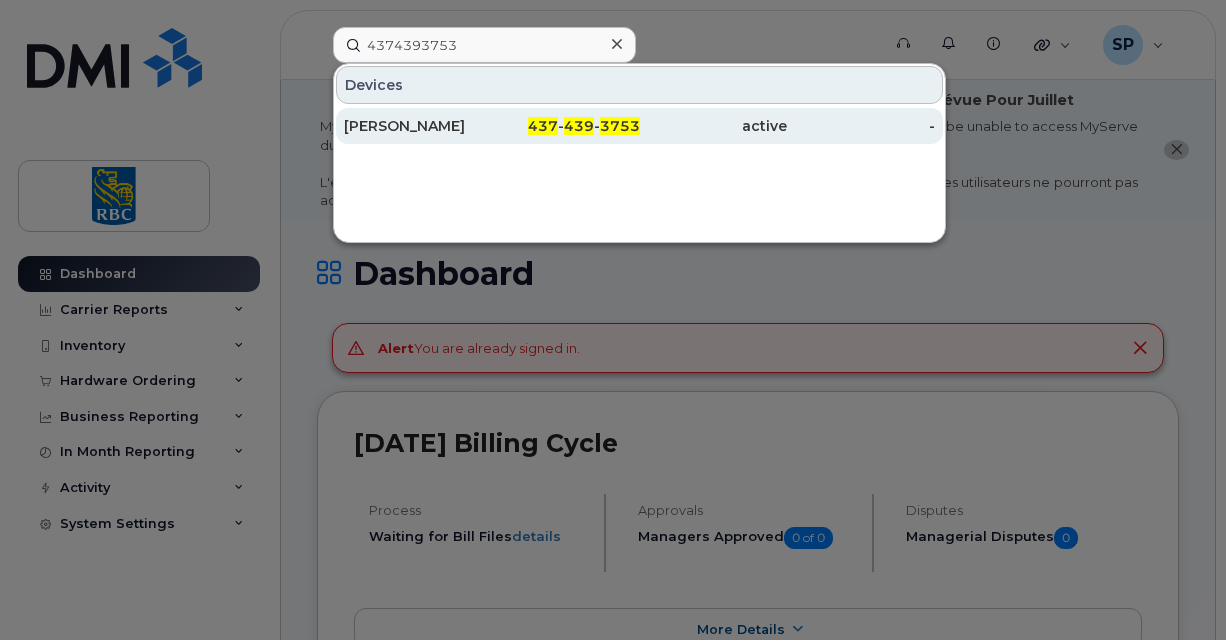 type on "4374393753" 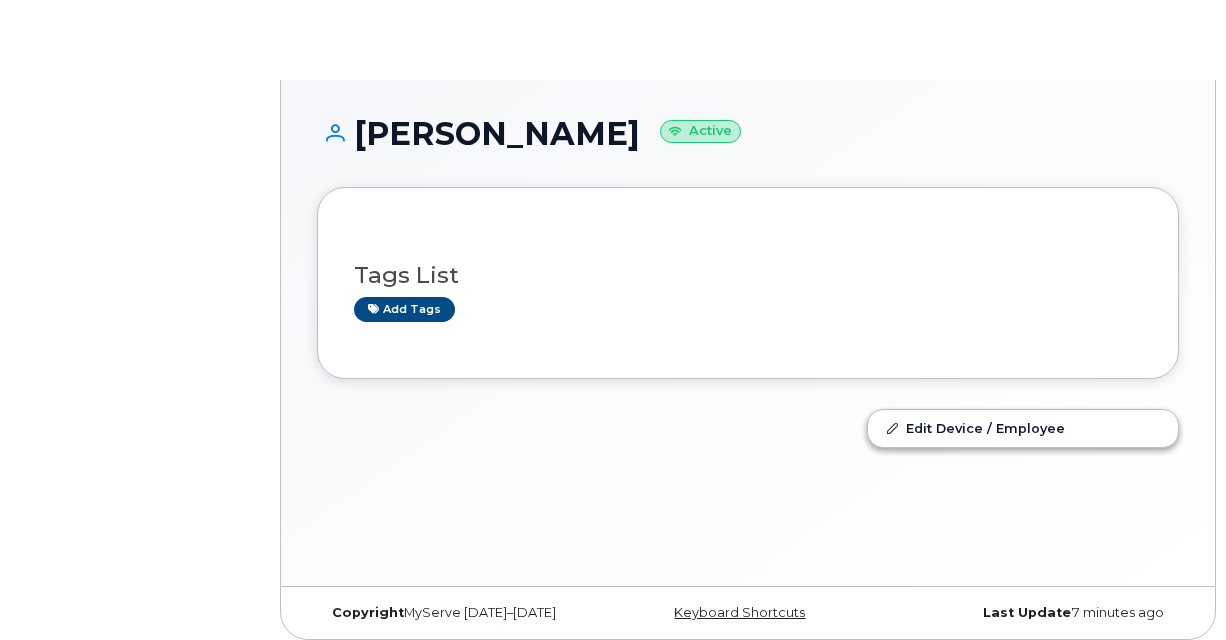 scroll, scrollTop: 0, scrollLeft: 0, axis: both 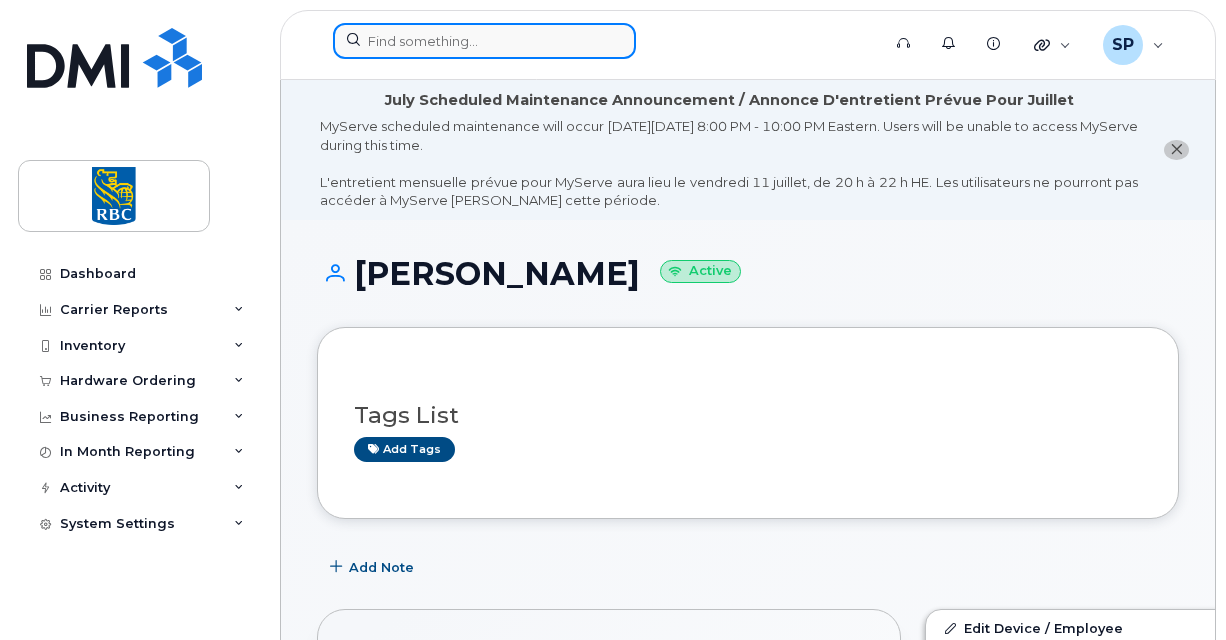 click at bounding box center [484, 41] 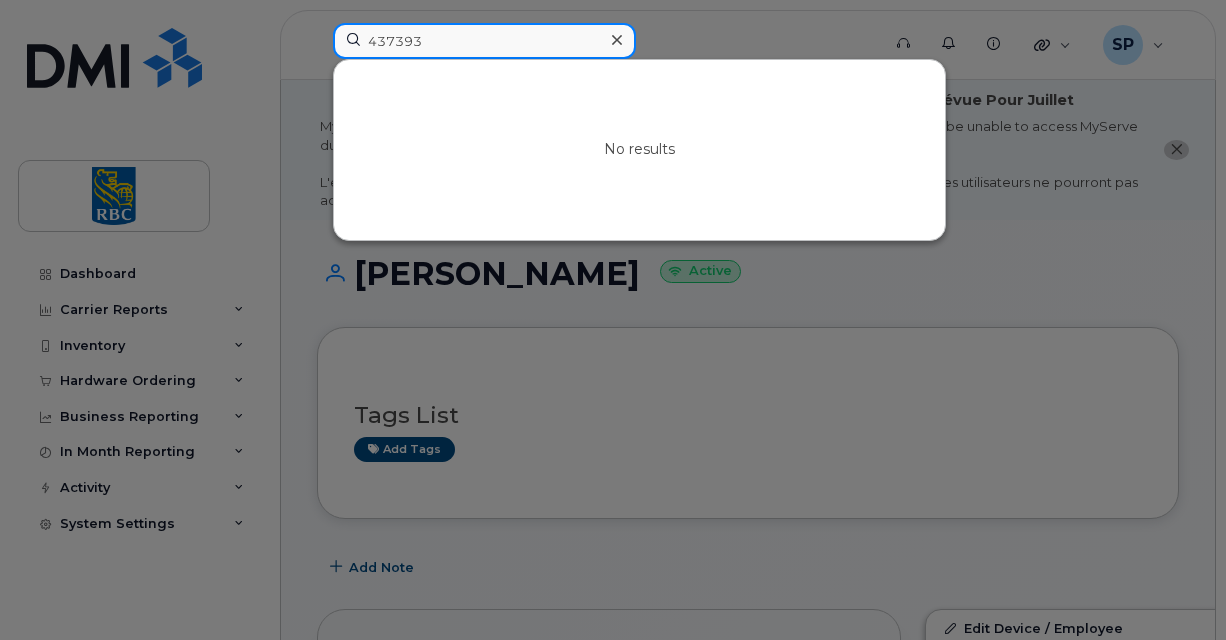 click on "437393" at bounding box center (484, 41) 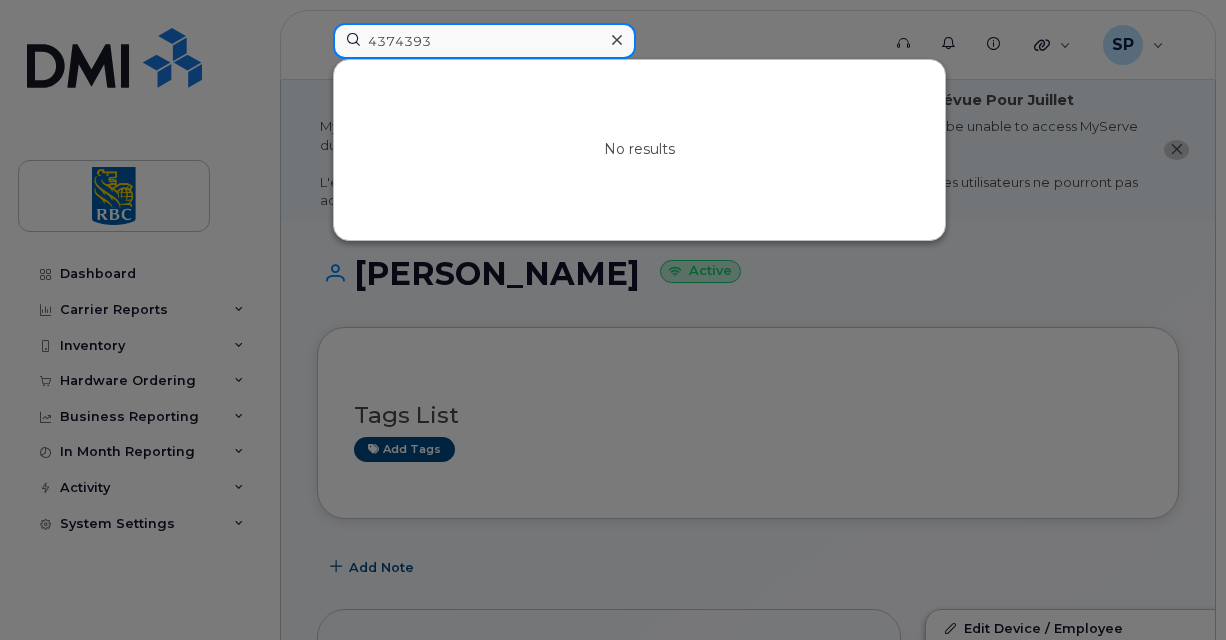 click on "4374393" at bounding box center [484, 41] 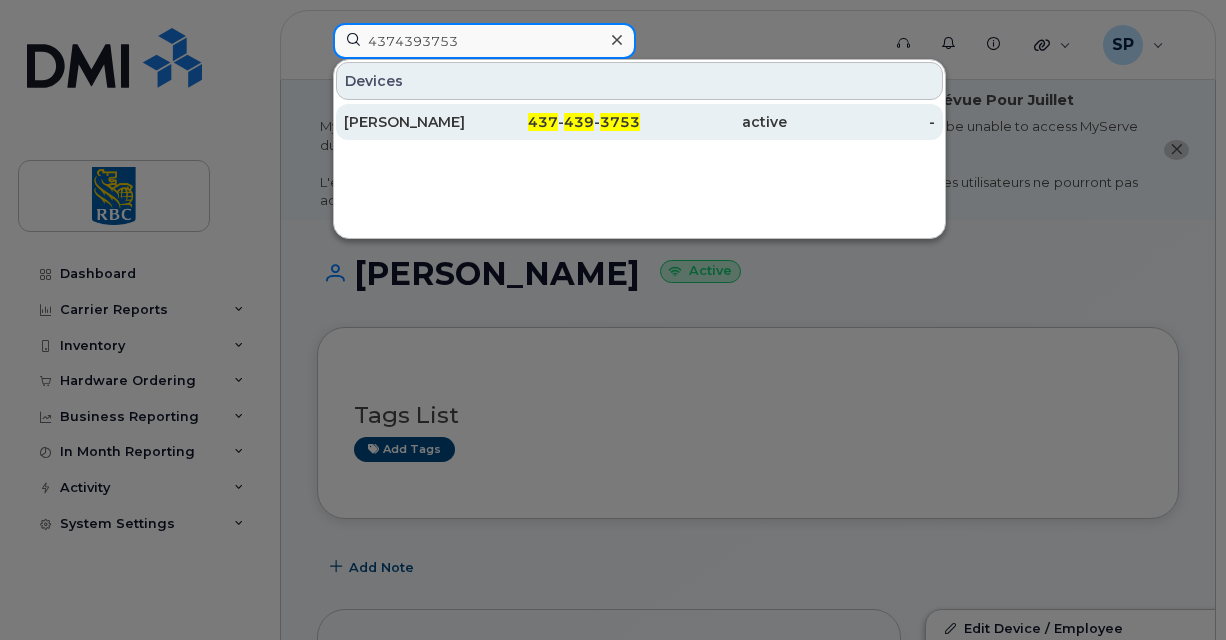 type on "4374393753" 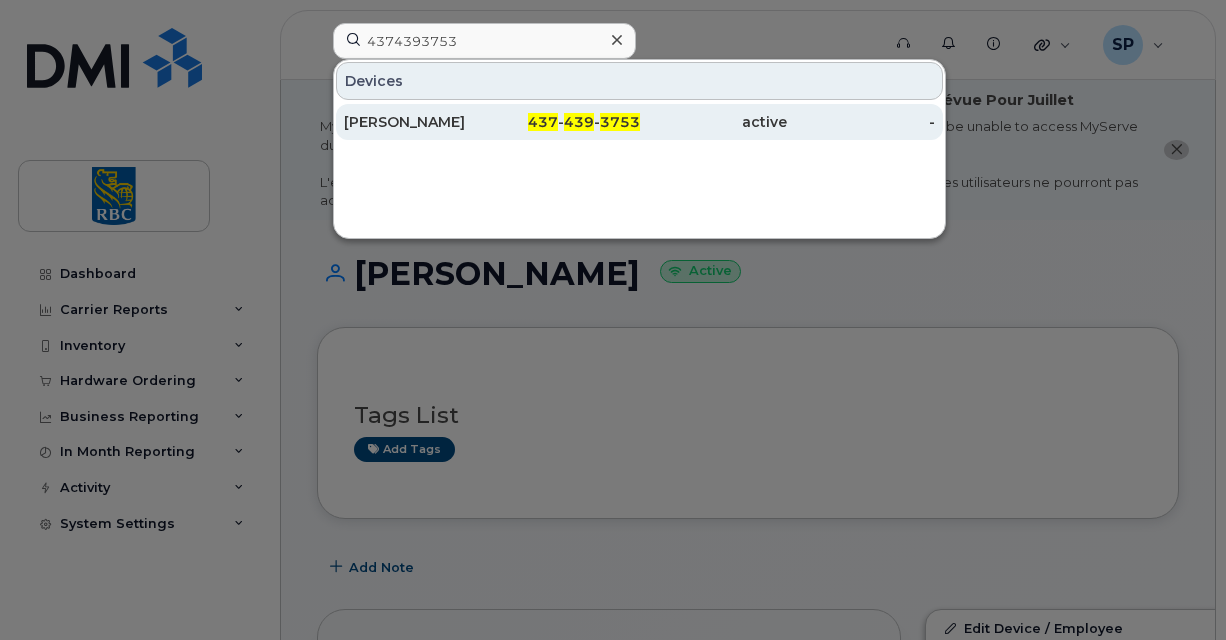 click on "[PERSON_NAME]" 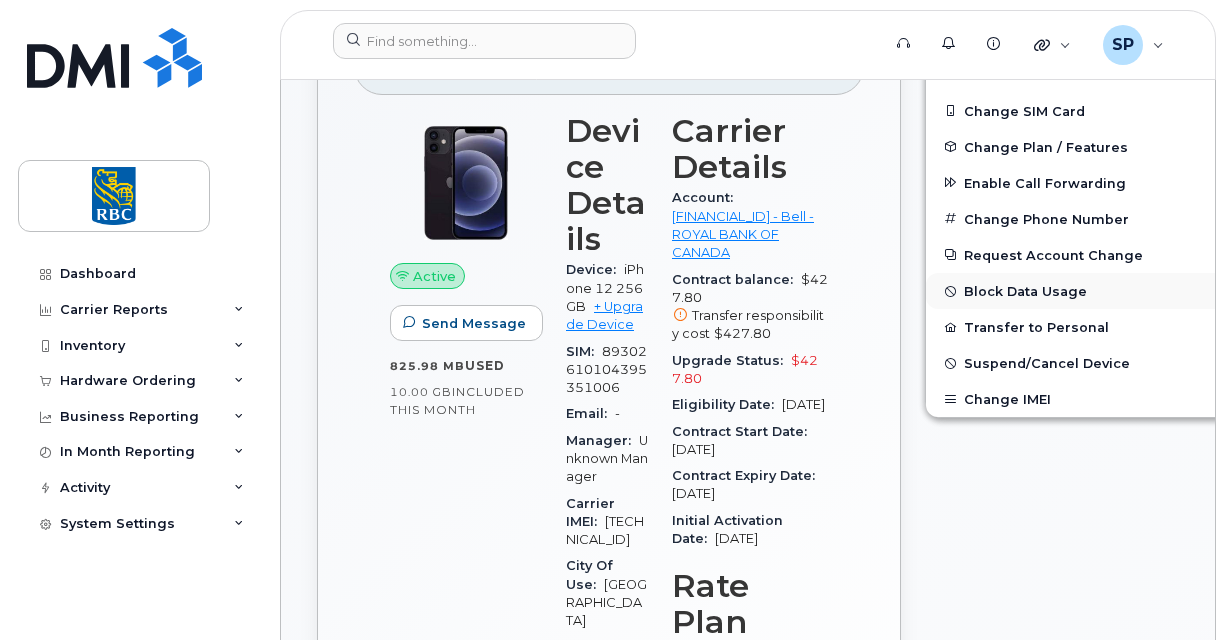scroll, scrollTop: 600, scrollLeft: 0, axis: vertical 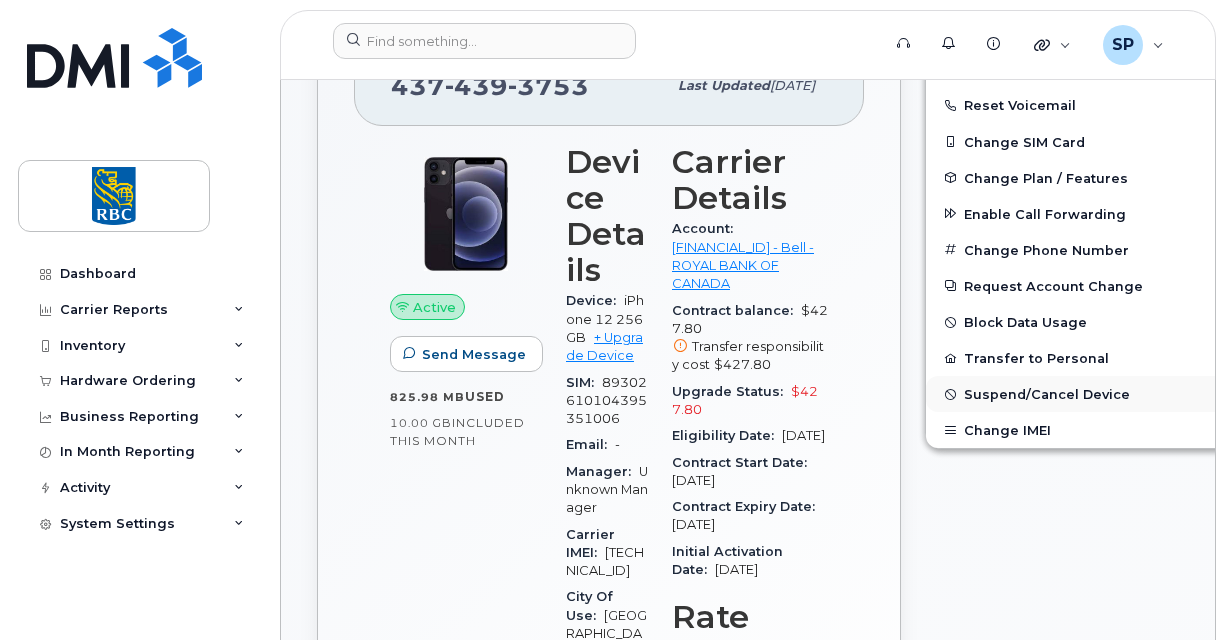 click on "Suspend/Cancel Device" at bounding box center [1047, 394] 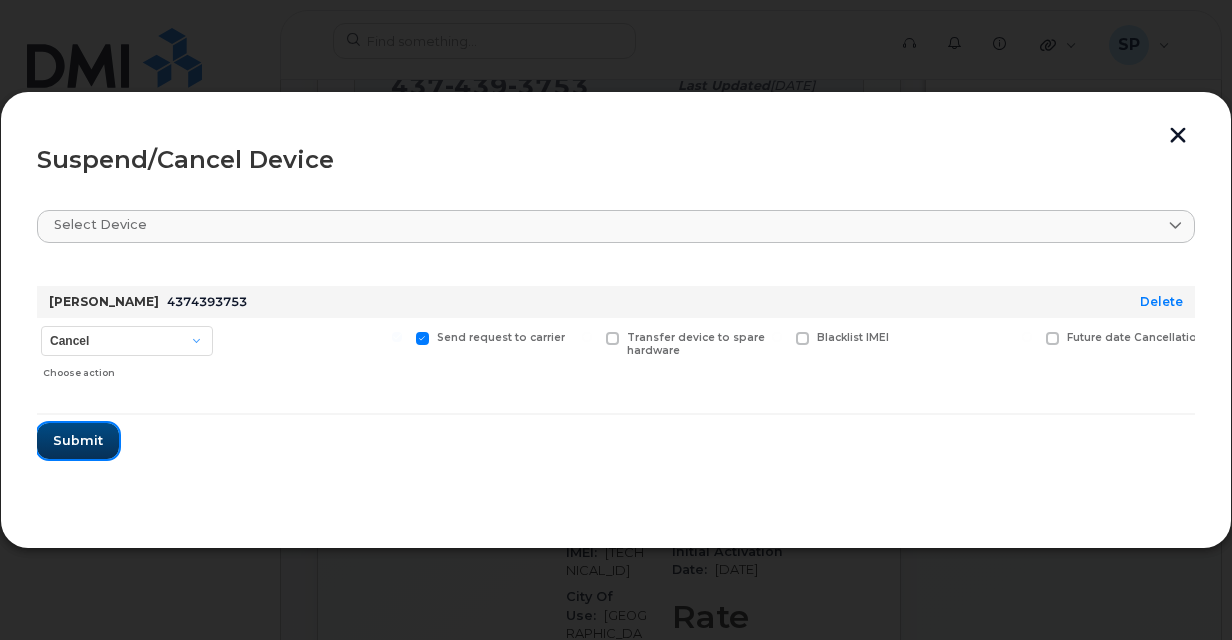 click on "Submit" at bounding box center [78, 440] 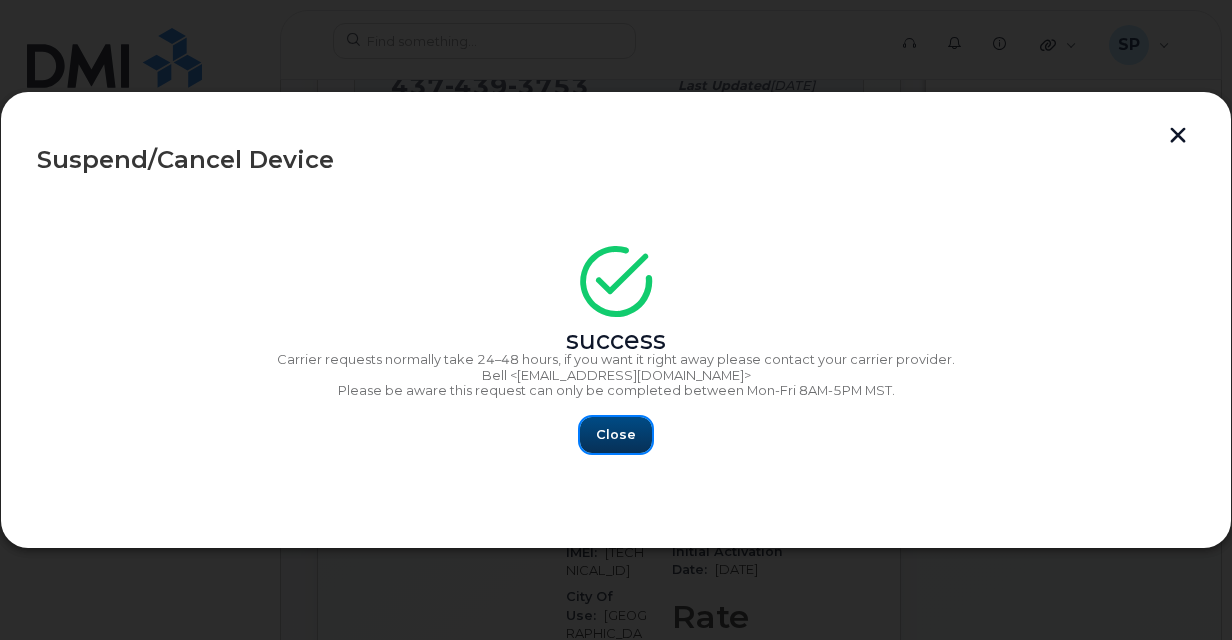 click on "Close" at bounding box center (616, 434) 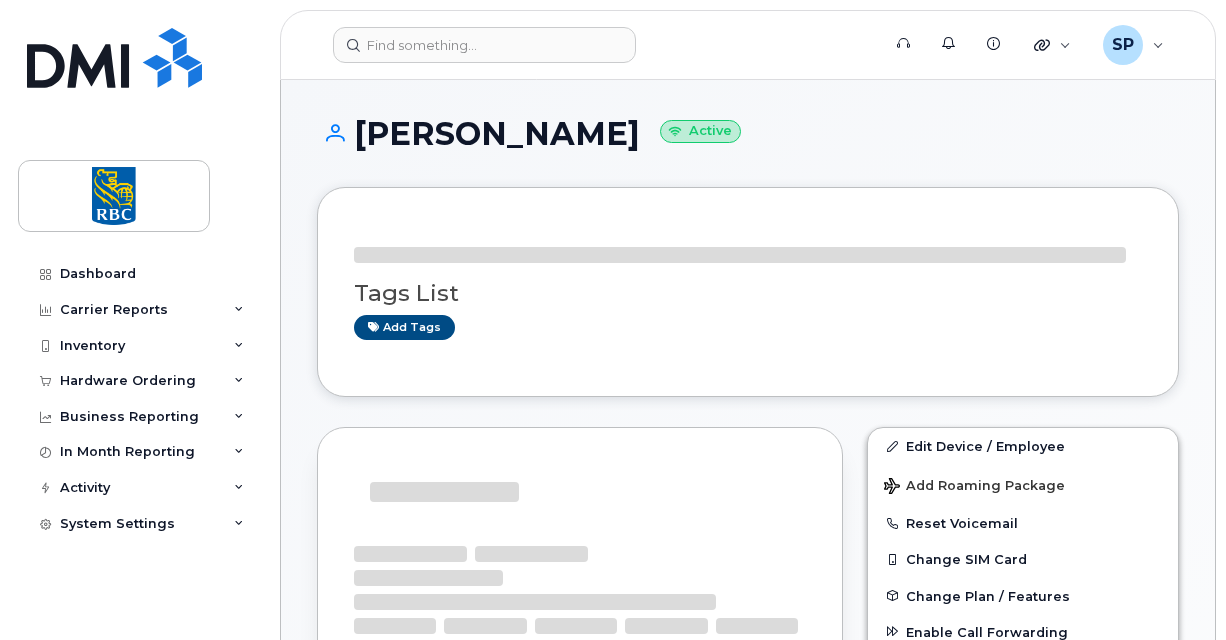 scroll, scrollTop: 0, scrollLeft: 0, axis: both 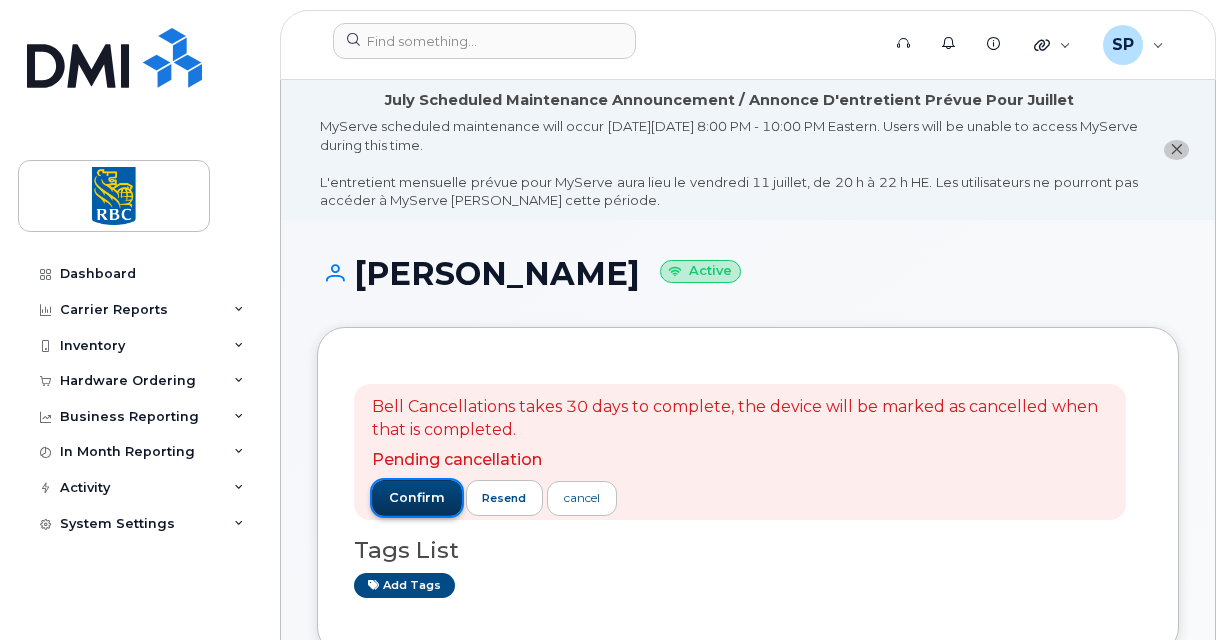 click on "confirm" 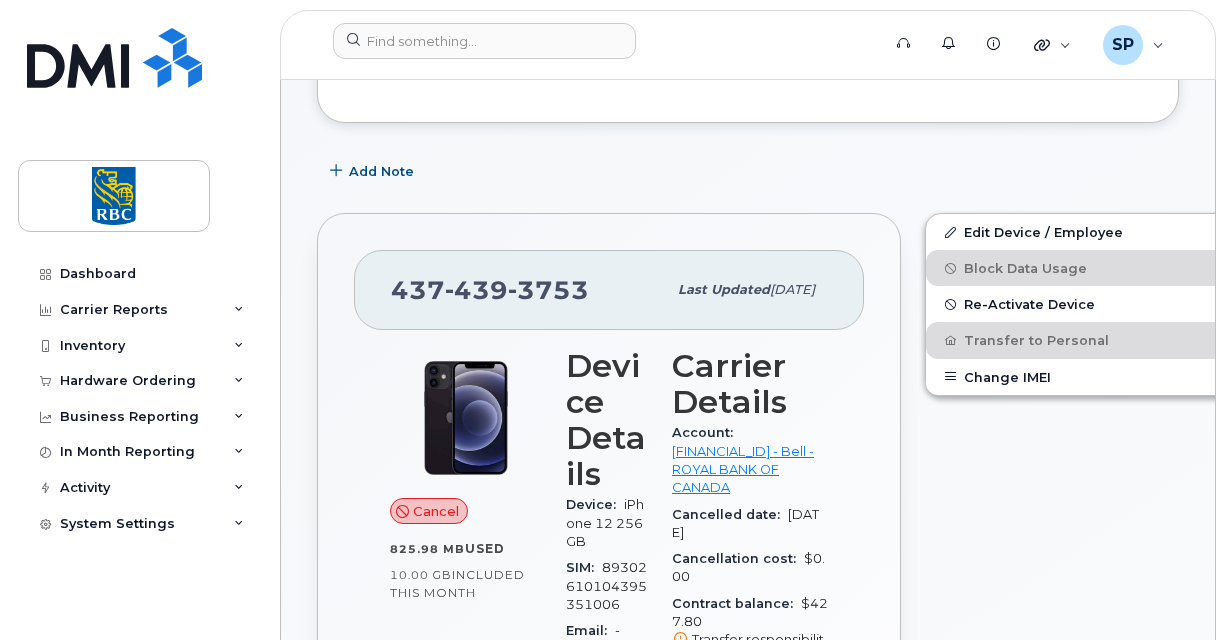 scroll, scrollTop: 400, scrollLeft: 0, axis: vertical 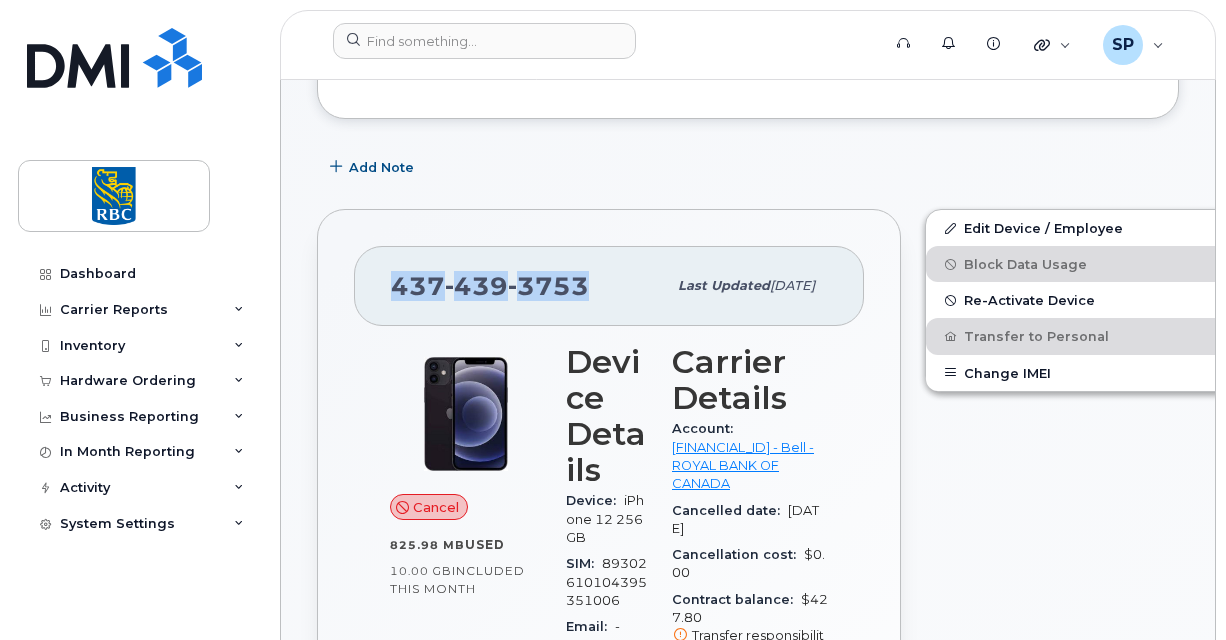 drag, startPoint x: 586, startPoint y: 288, endPoint x: 395, endPoint y: 276, distance: 191.37659 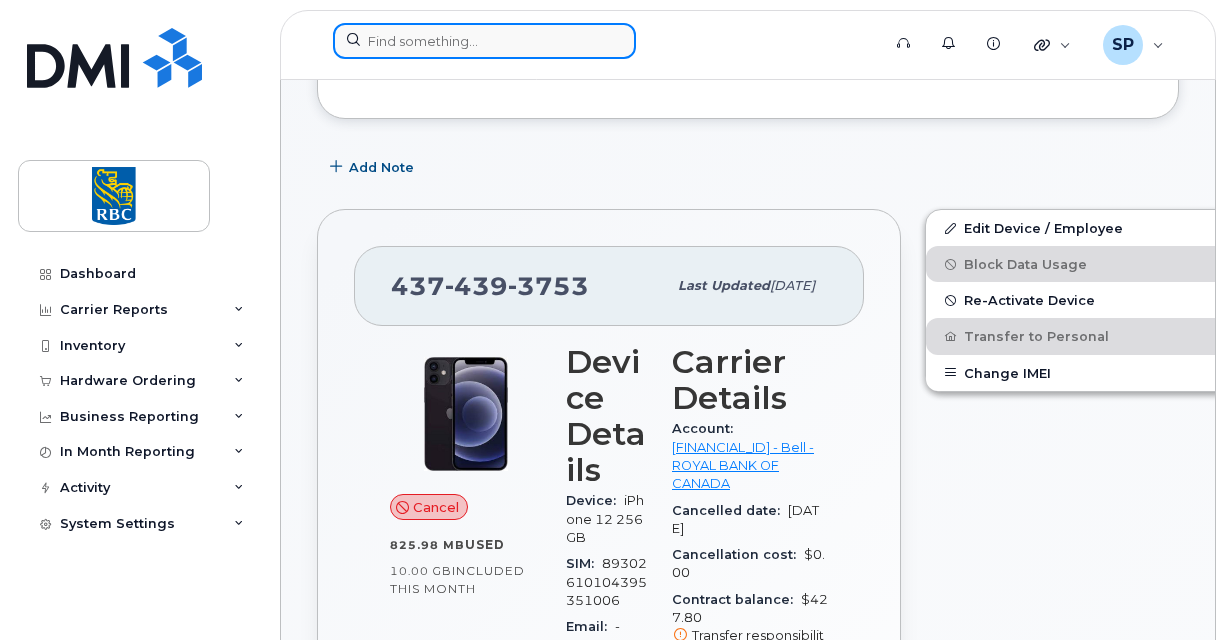 click at bounding box center [484, 41] 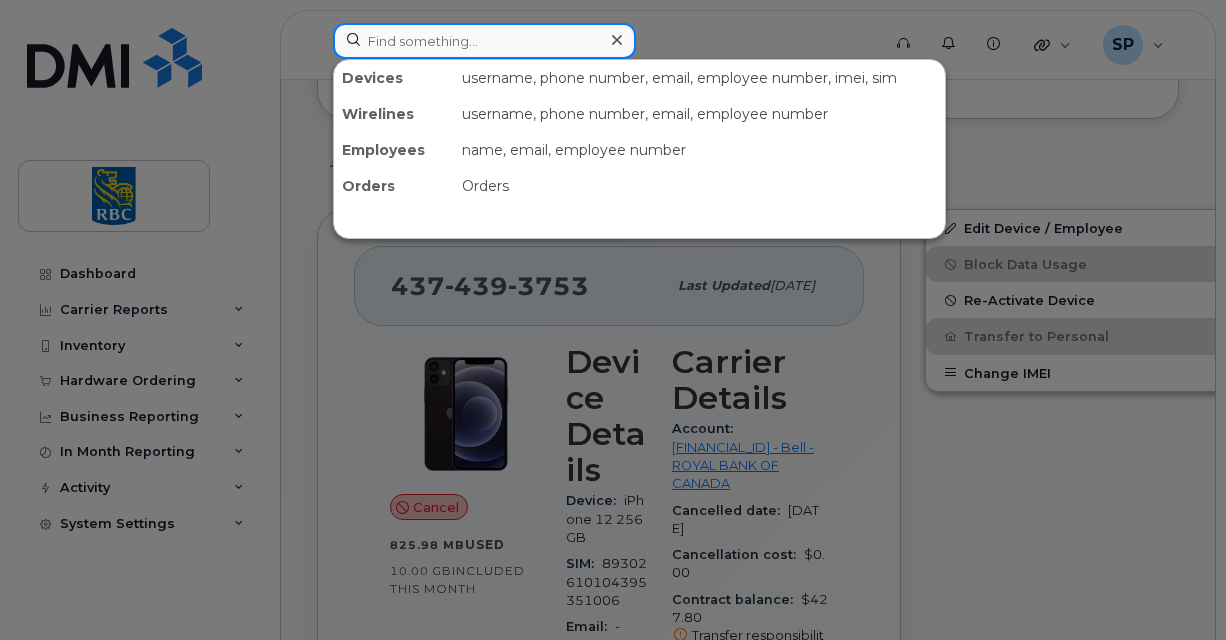 paste on "5149227744" 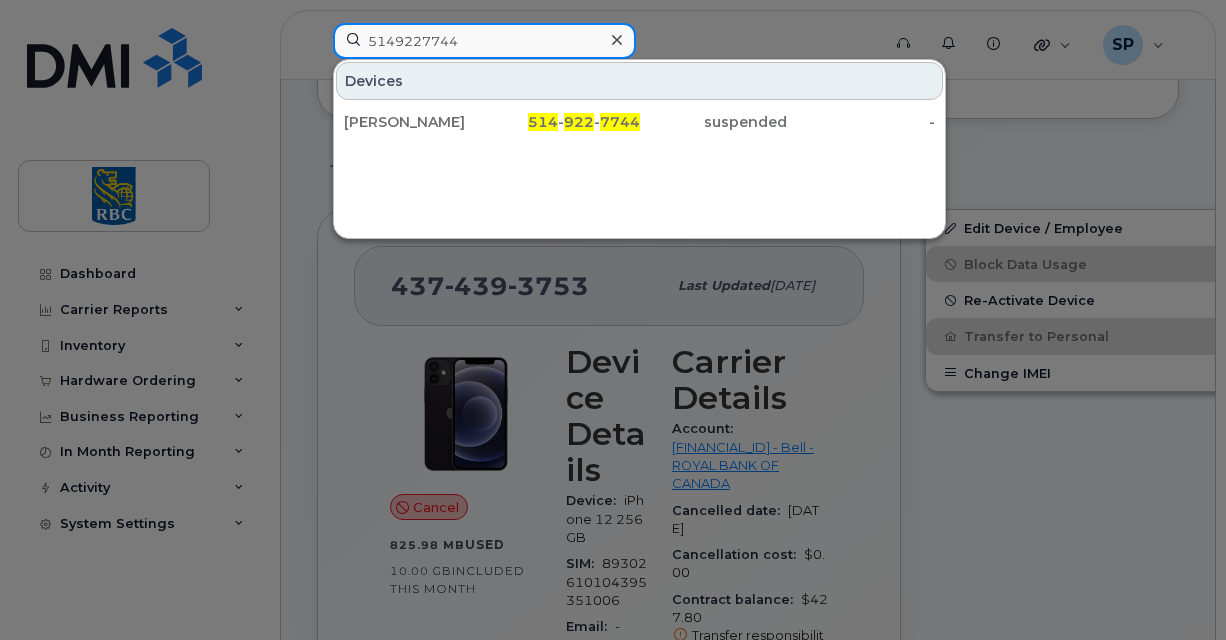type on "5149227744" 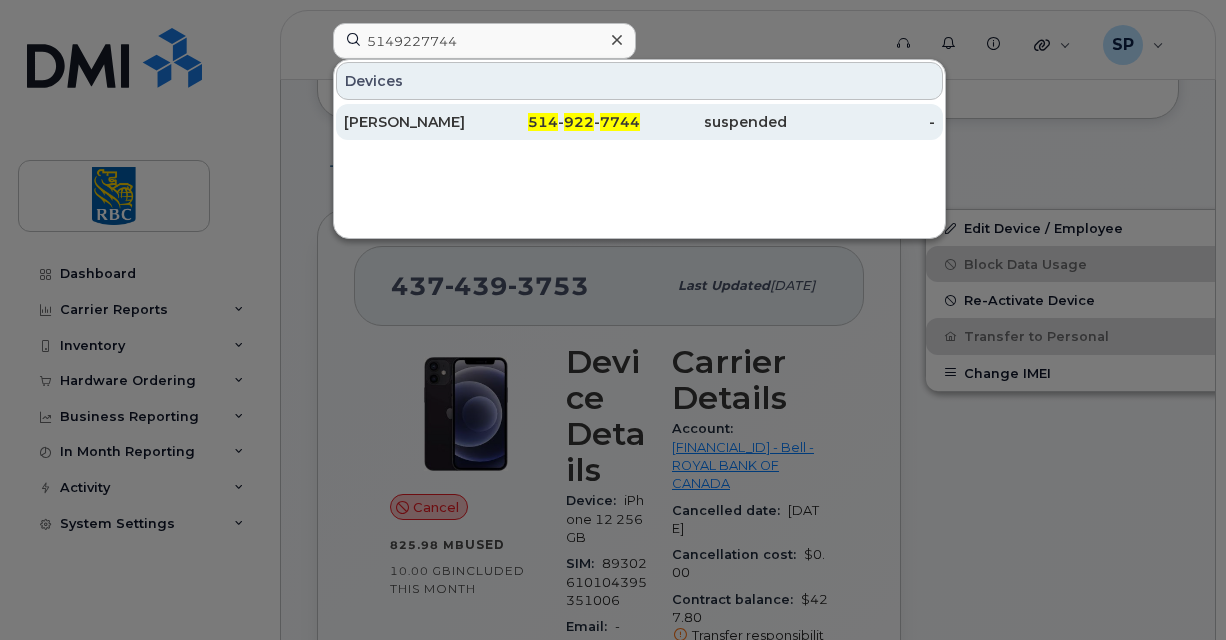 drag, startPoint x: 426, startPoint y: 90, endPoint x: 405, endPoint y: 130, distance: 45.17743 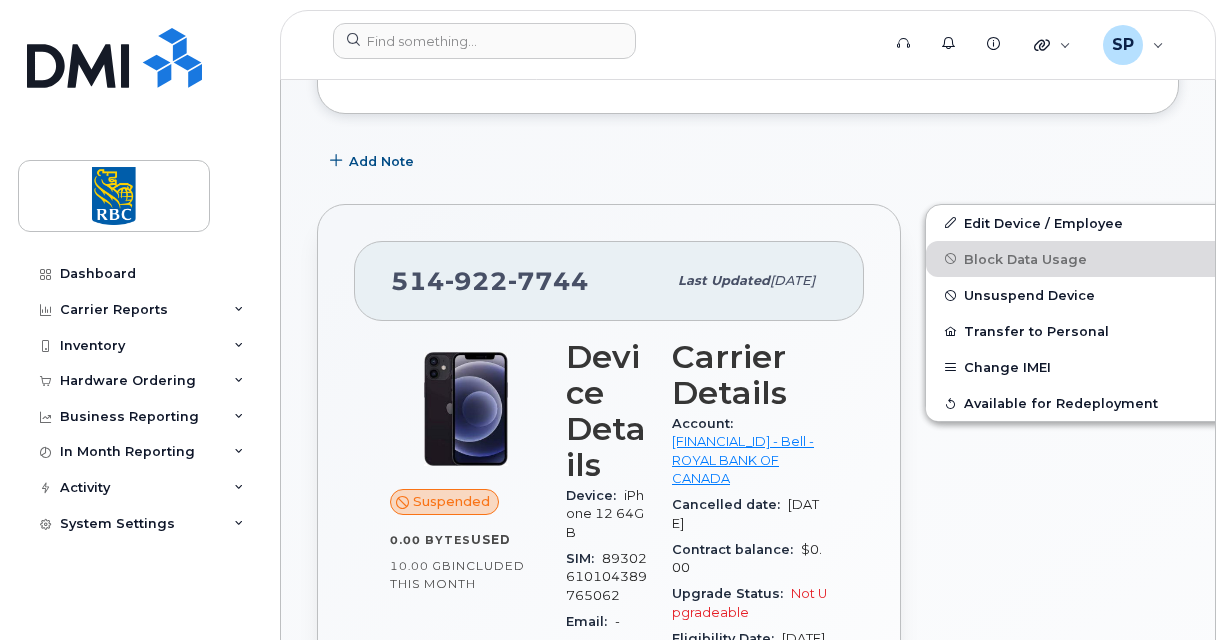 scroll, scrollTop: 582, scrollLeft: 0, axis: vertical 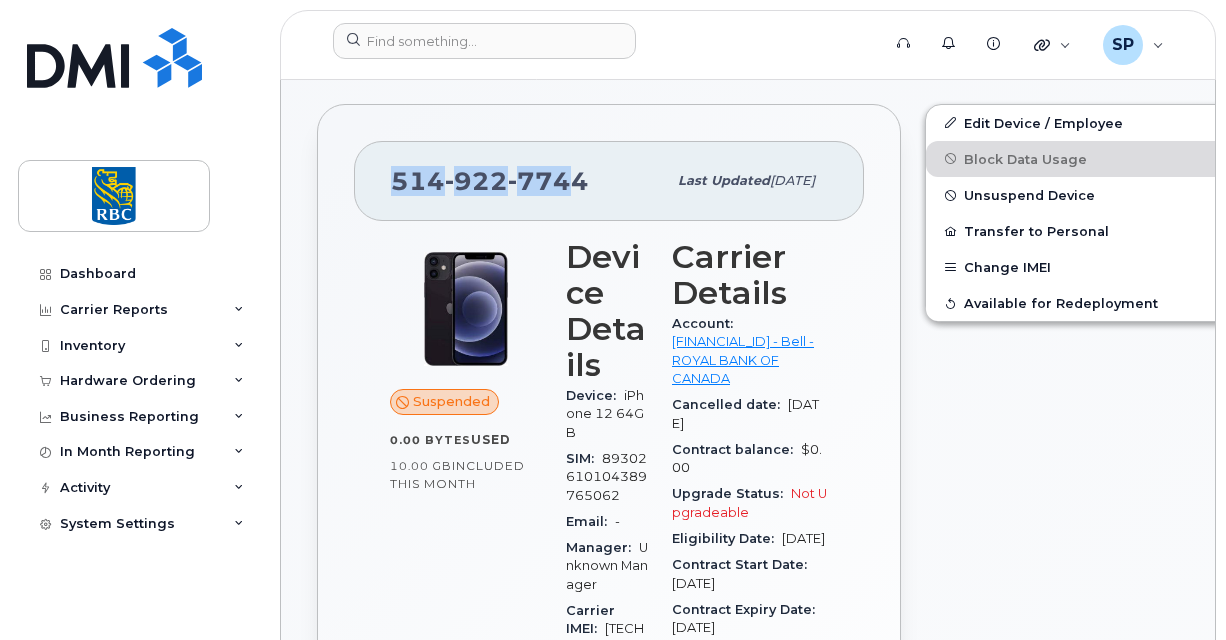 drag, startPoint x: 574, startPoint y: 177, endPoint x: 382, endPoint y: 164, distance: 192.4396 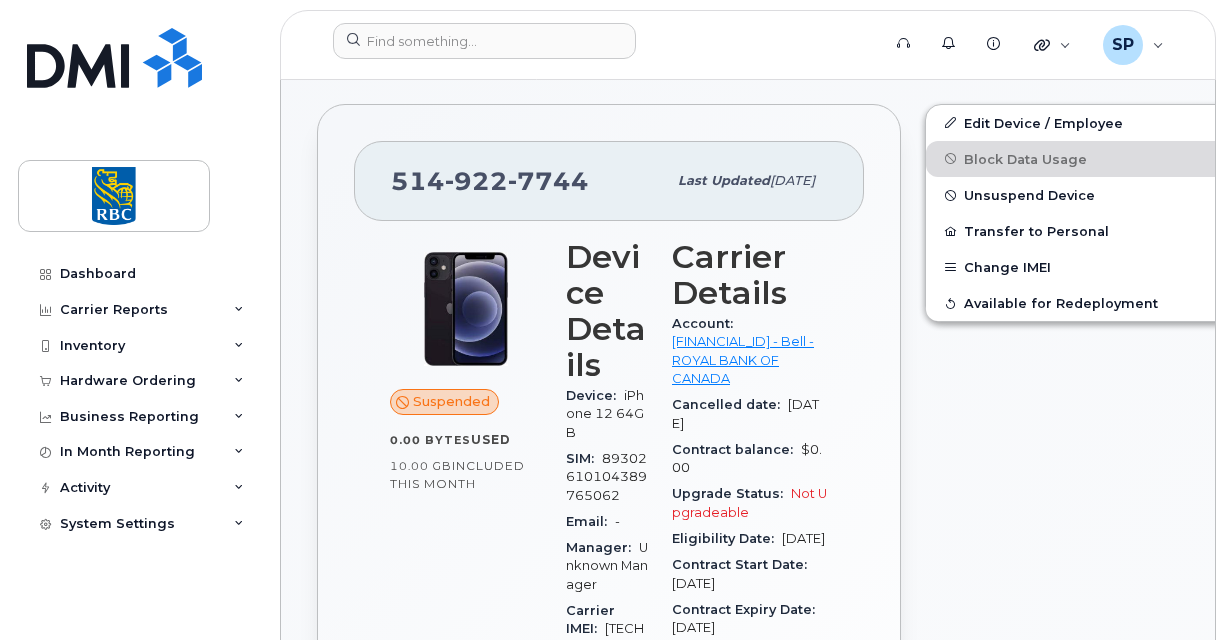 drag, startPoint x: 382, startPoint y: 164, endPoint x: 588, endPoint y: 188, distance: 207.39334 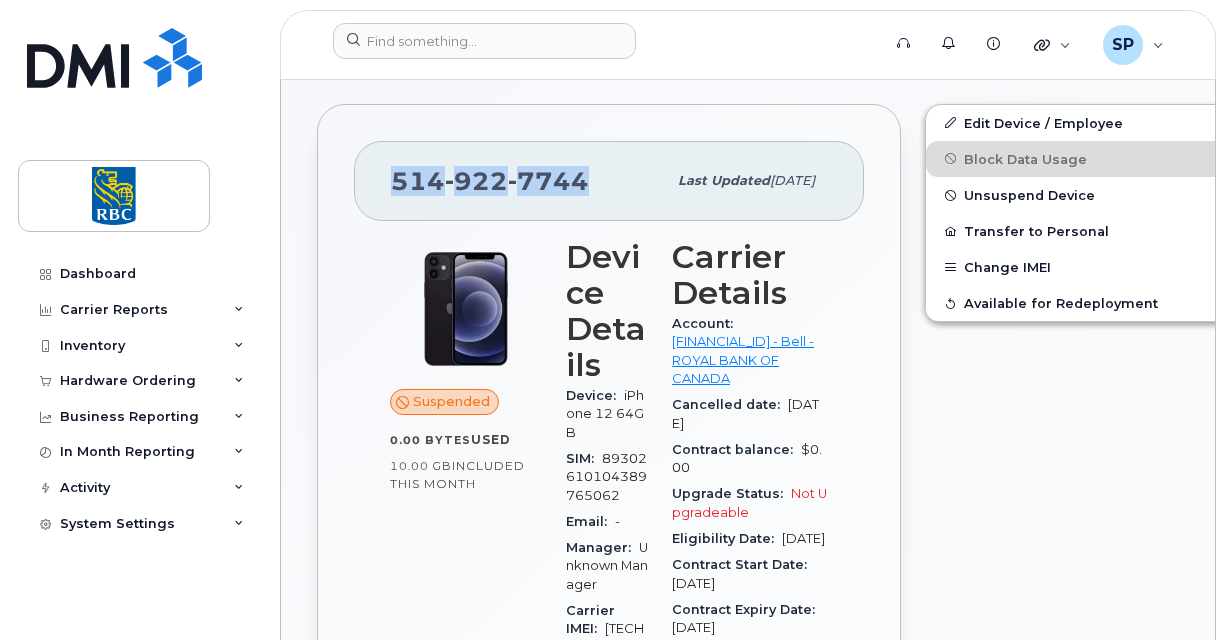 drag, startPoint x: 578, startPoint y: 181, endPoint x: 374, endPoint y: 163, distance: 204.79257 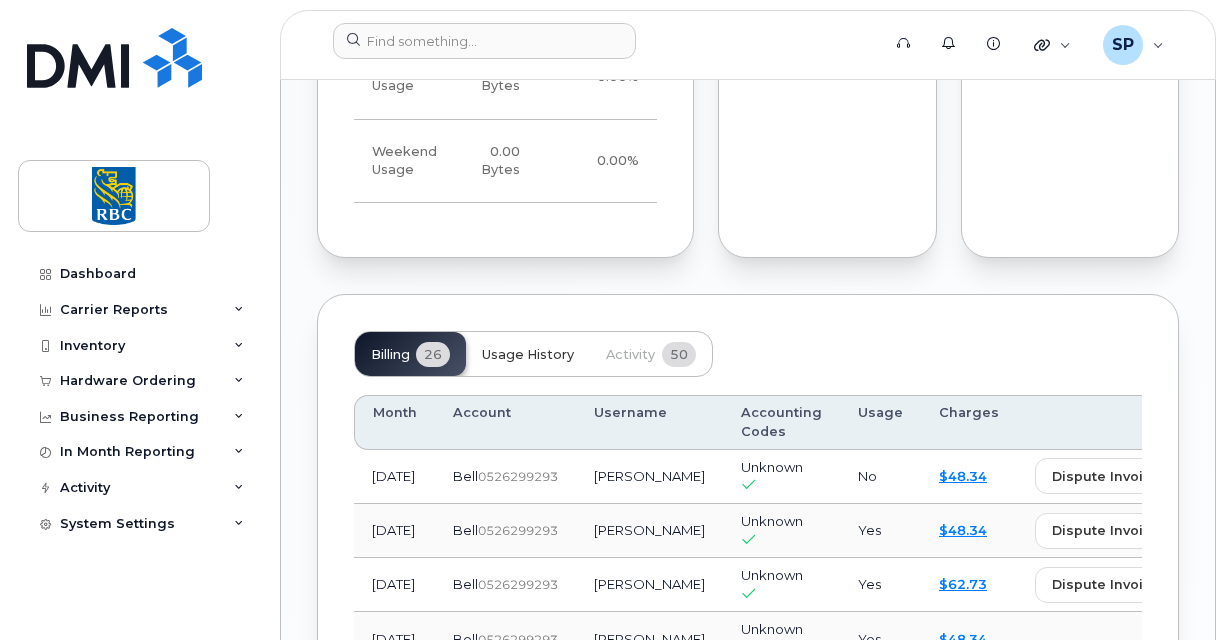 scroll, scrollTop: 1882, scrollLeft: 0, axis: vertical 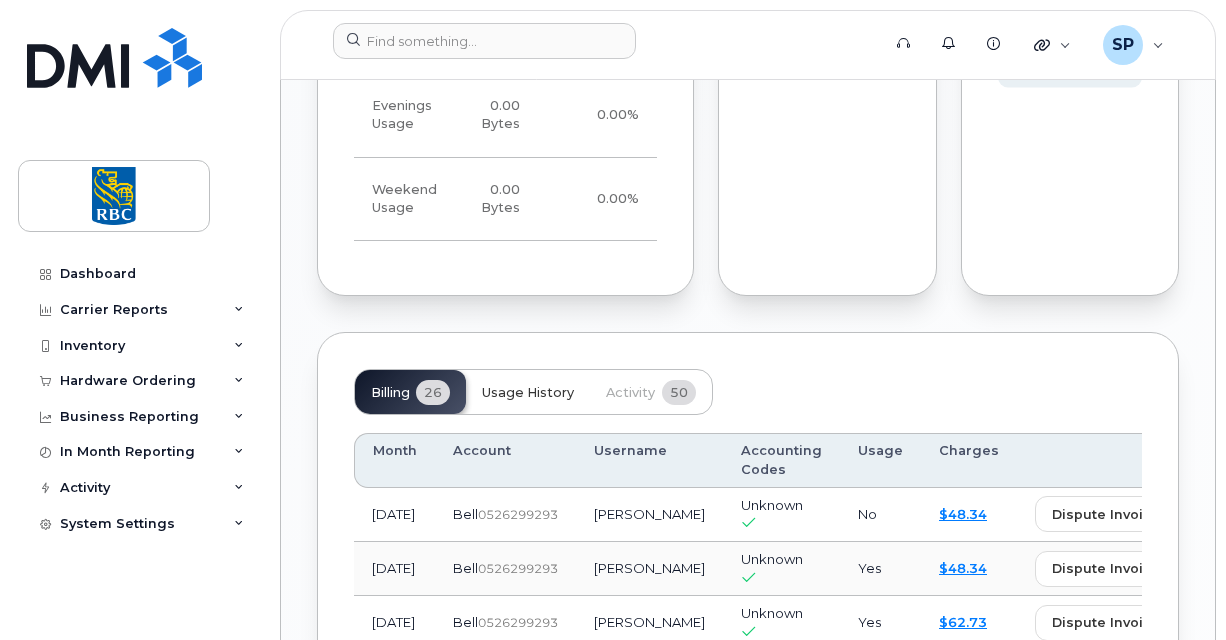 click on "Usage History" at bounding box center [528, 393] 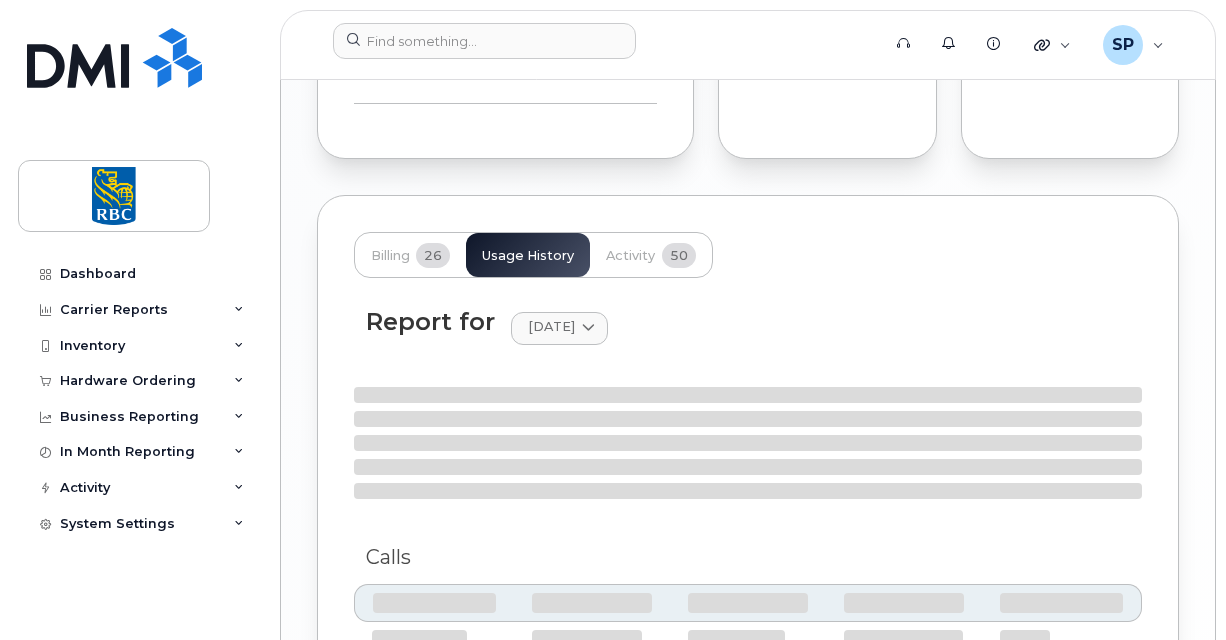 scroll, scrollTop: 2035, scrollLeft: 0, axis: vertical 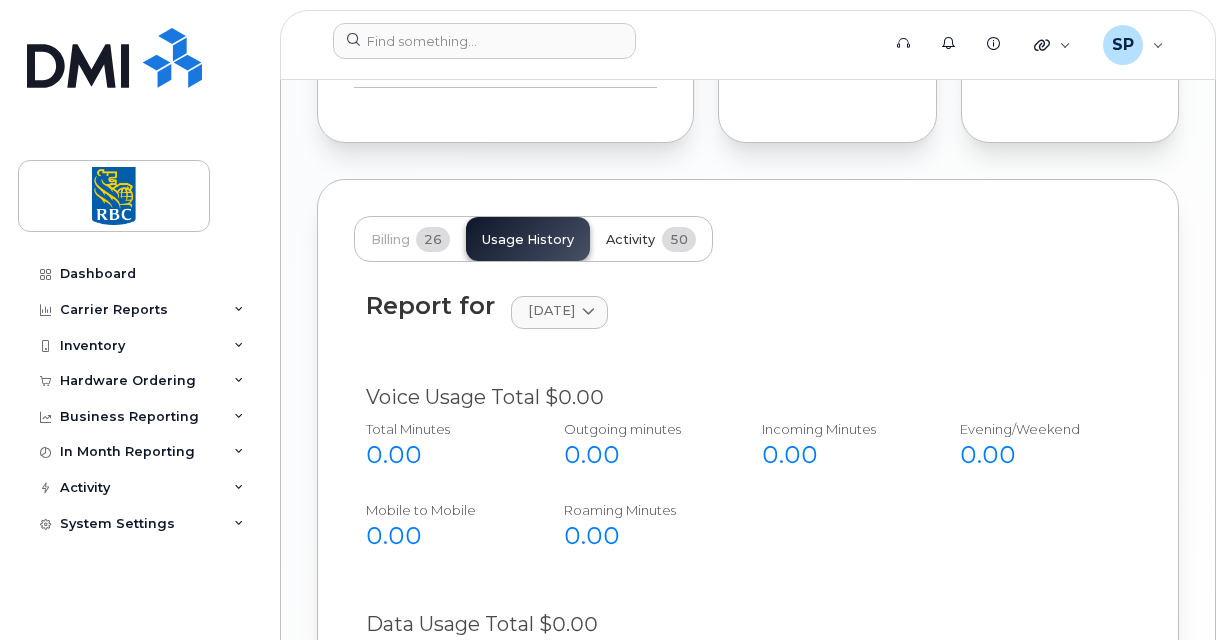 click on "50" at bounding box center (679, 240) 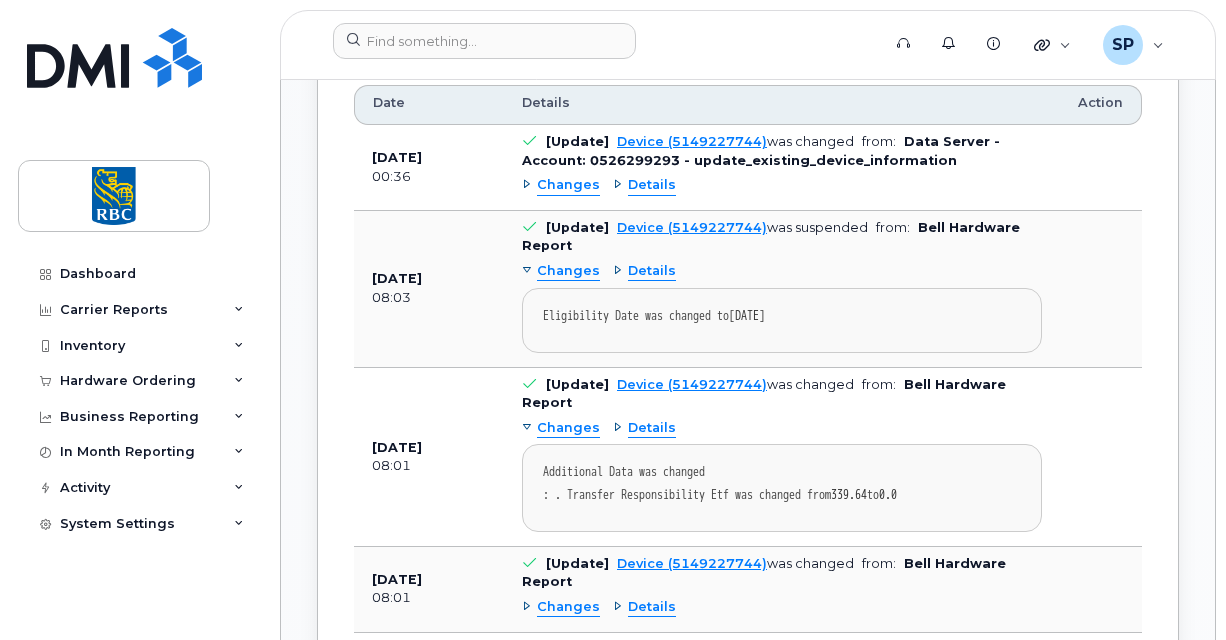 scroll, scrollTop: 2235, scrollLeft: 0, axis: vertical 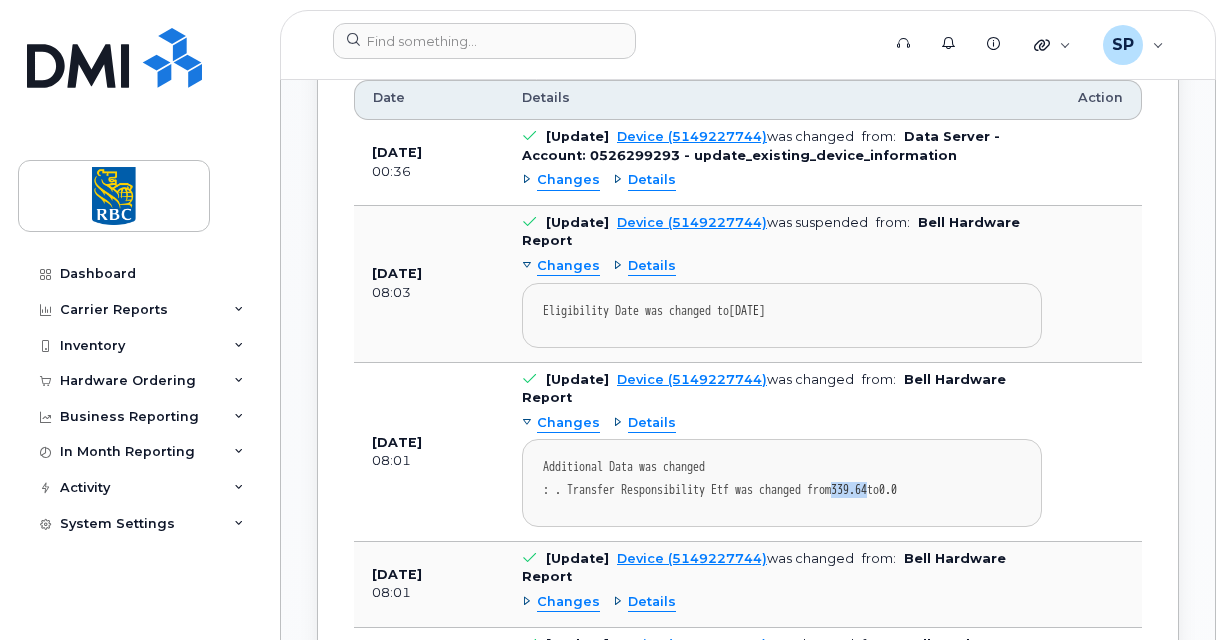 drag, startPoint x: 905, startPoint y: 484, endPoint x: 866, endPoint y: 478, distance: 39.45884 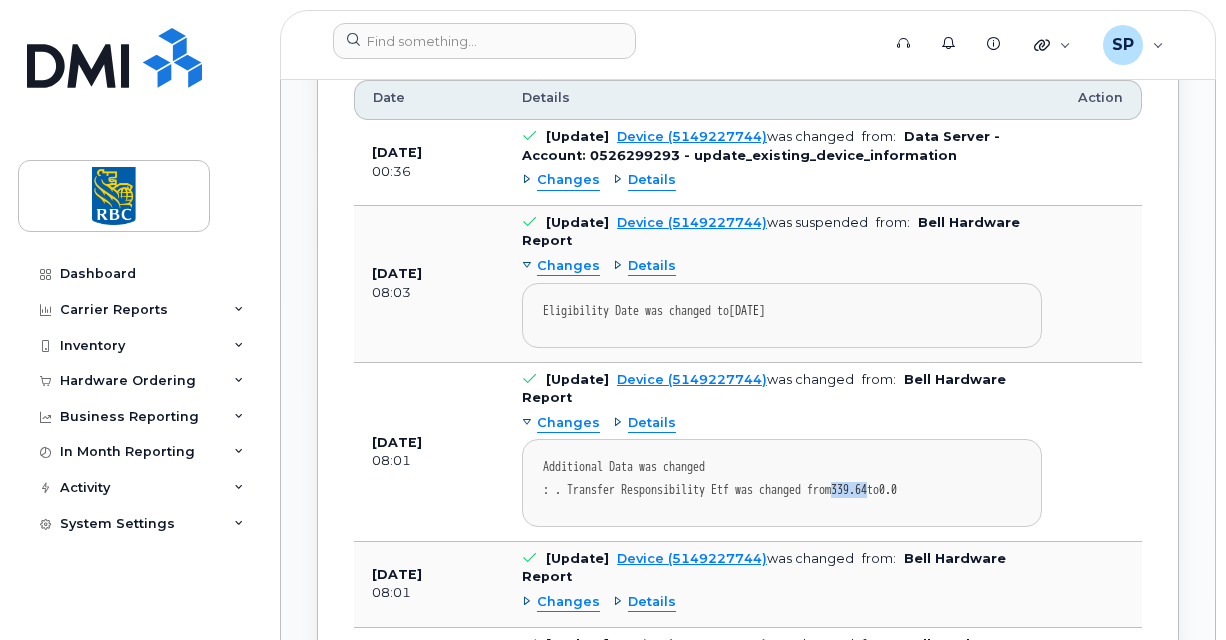 copy on "339.64" 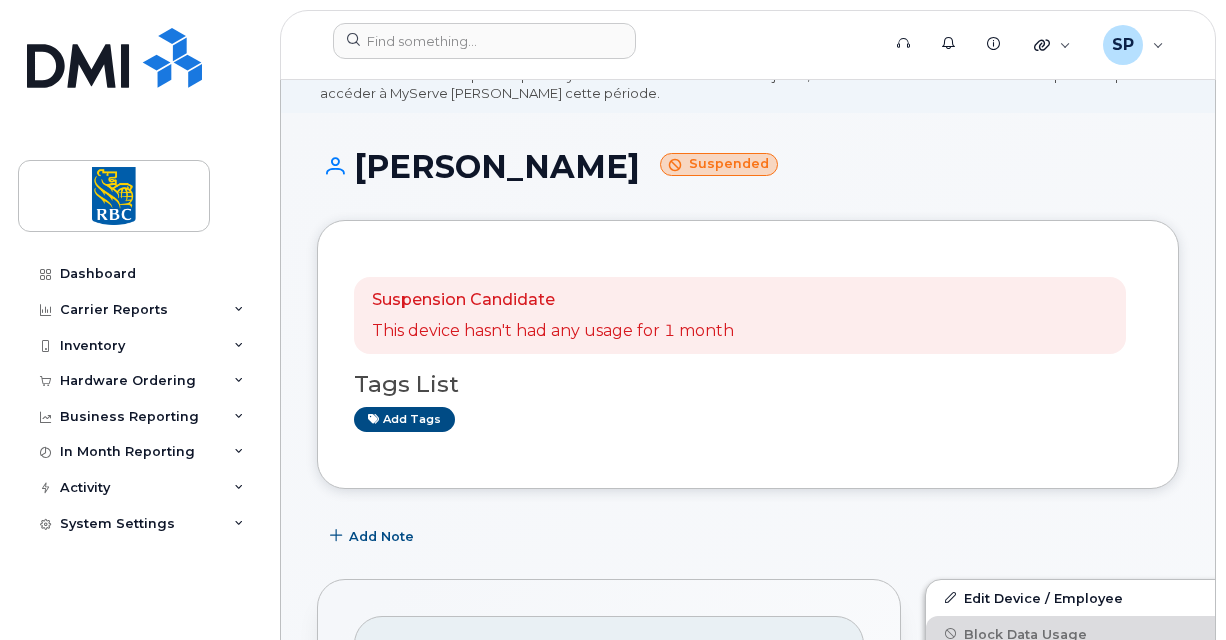 scroll, scrollTop: 0, scrollLeft: 0, axis: both 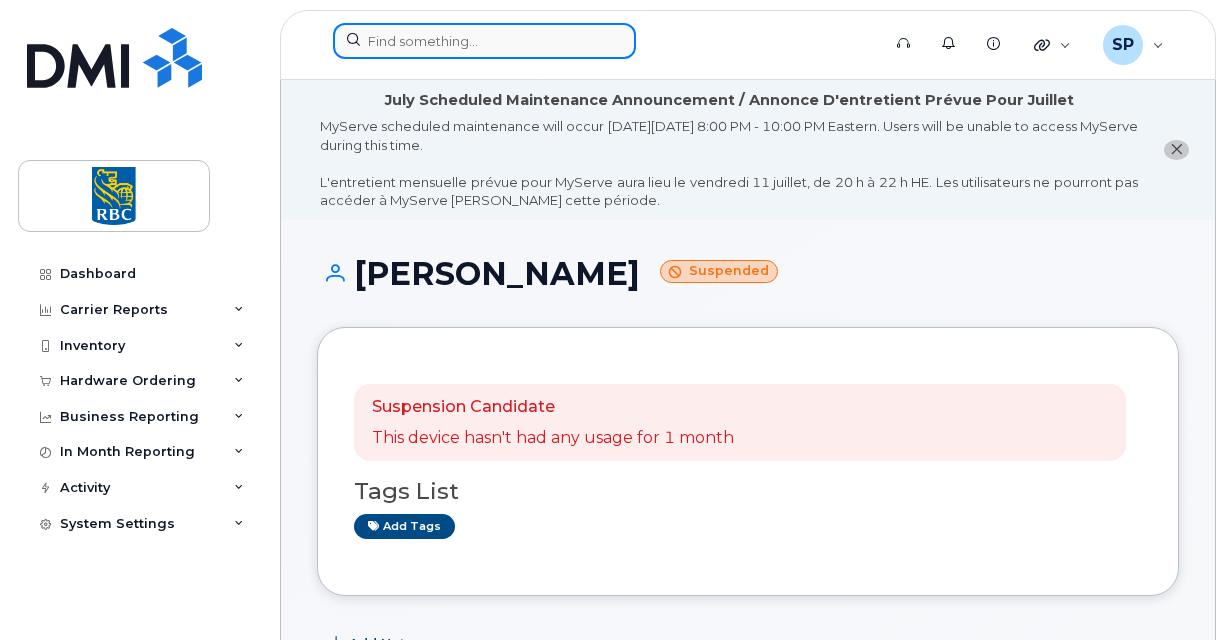 click at bounding box center [484, 41] 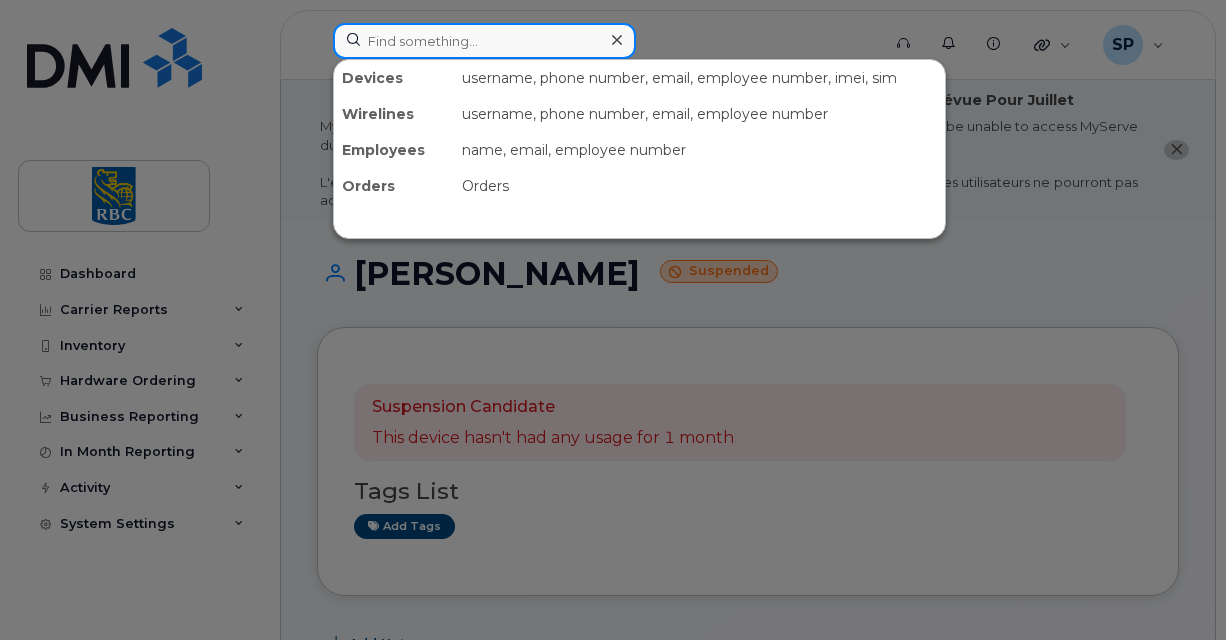 paste on "5814598361" 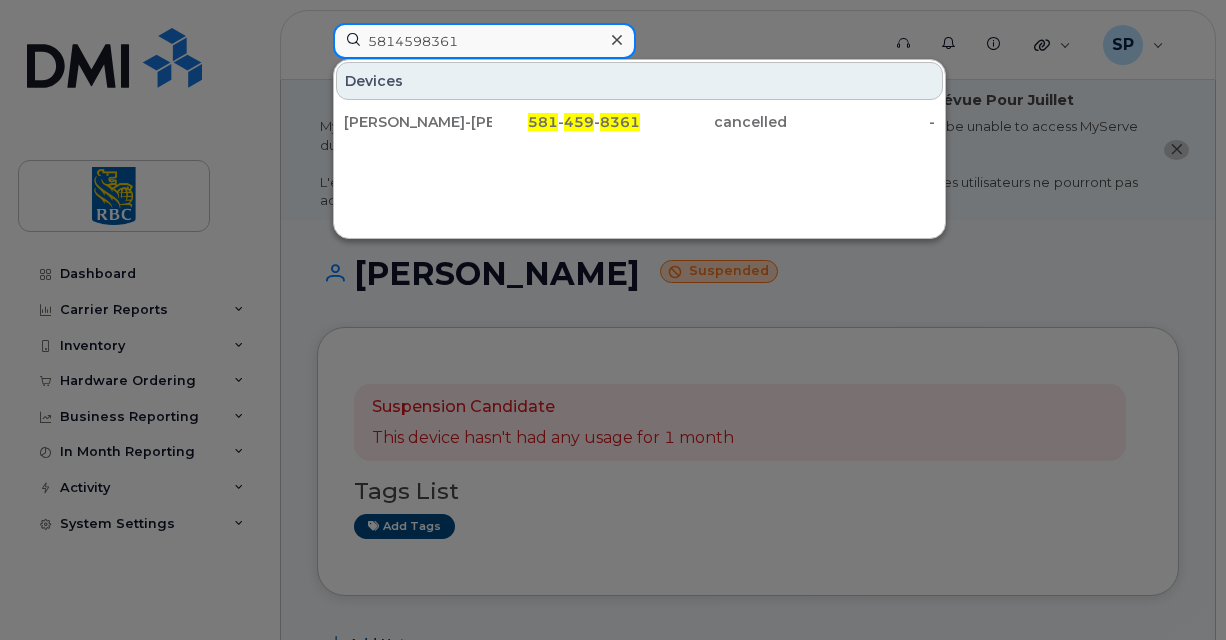 type on "5814598361" 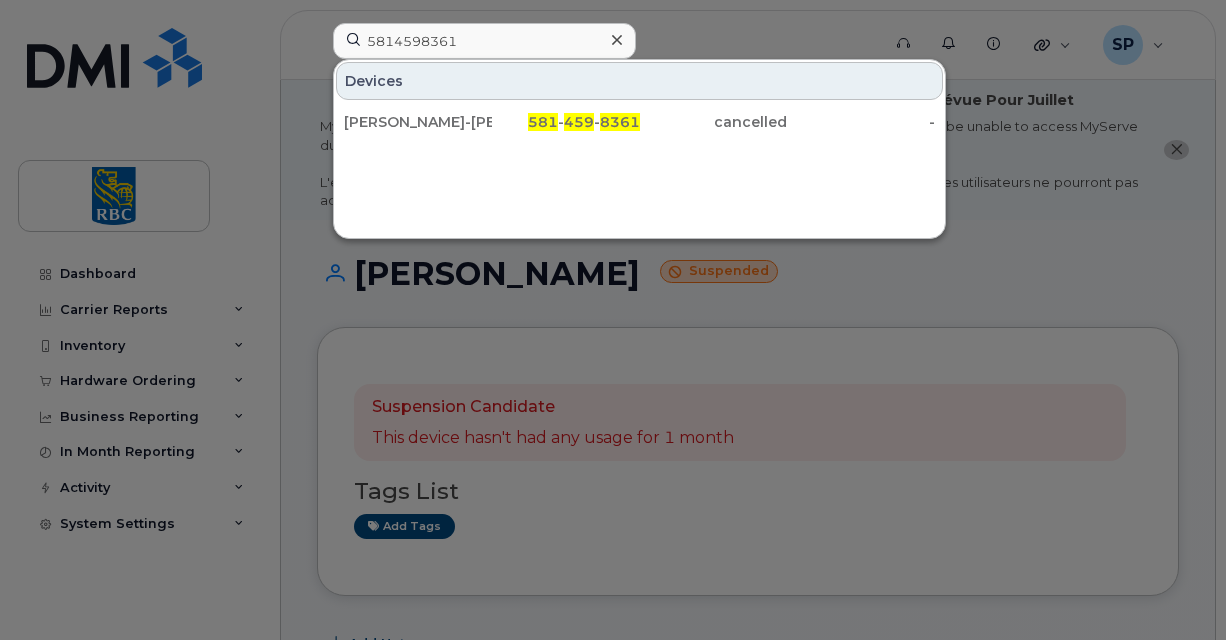 drag, startPoint x: 430, startPoint y: 111, endPoint x: 308, endPoint y: 137, distance: 124.73973 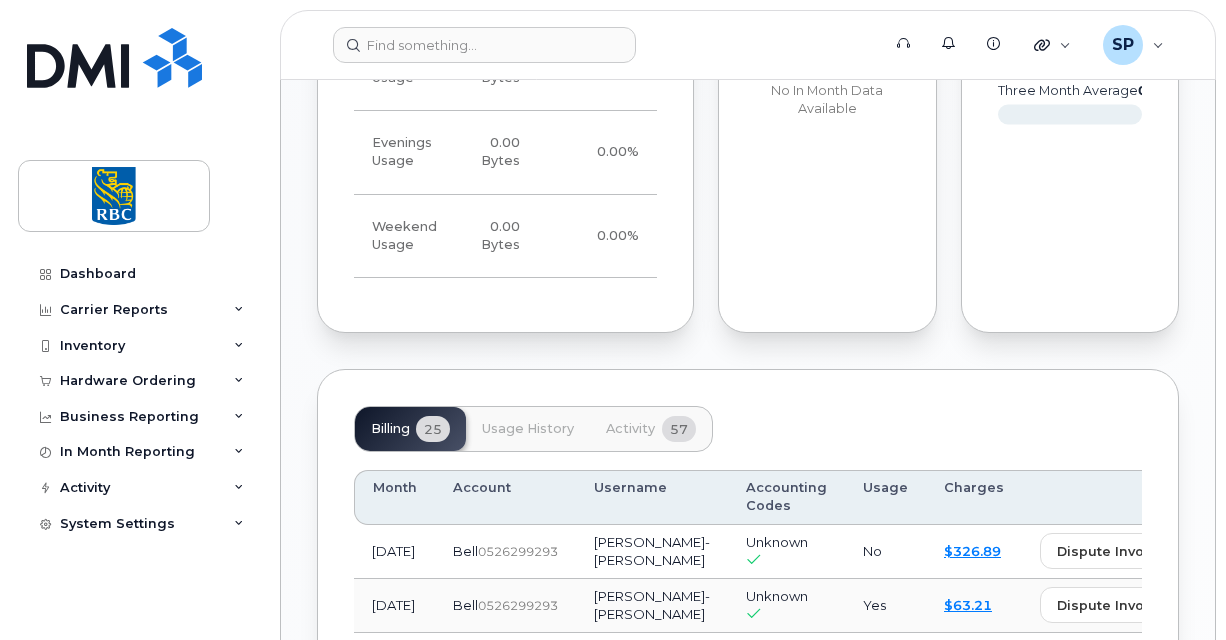 scroll, scrollTop: 1600, scrollLeft: 0, axis: vertical 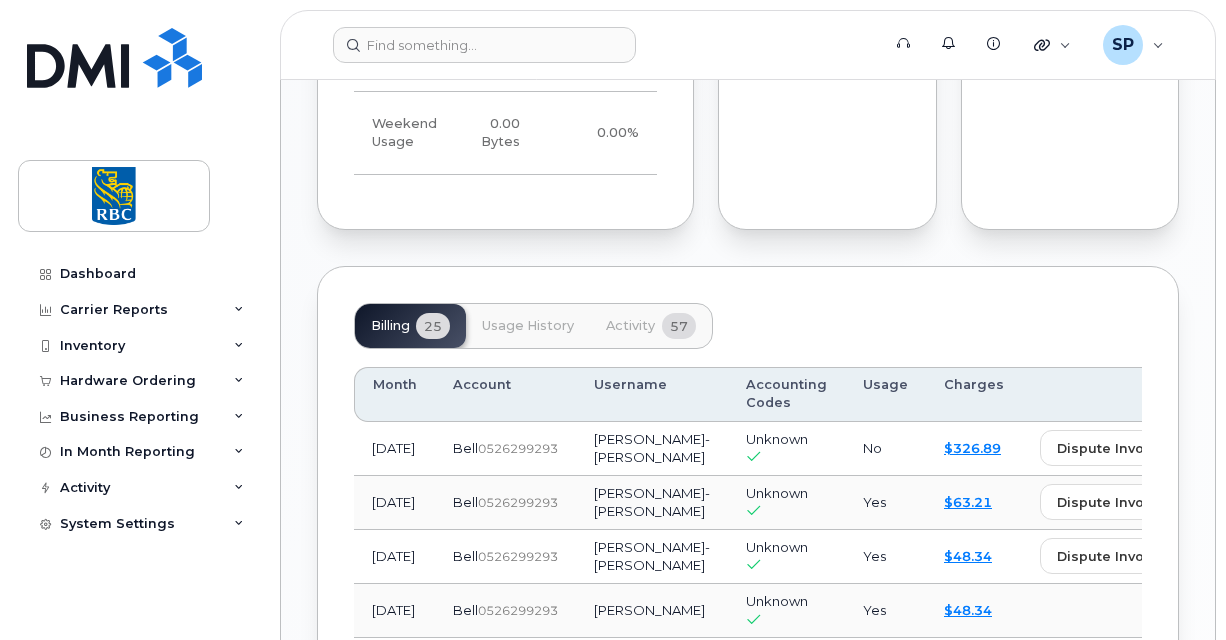 click on "Activity 57" 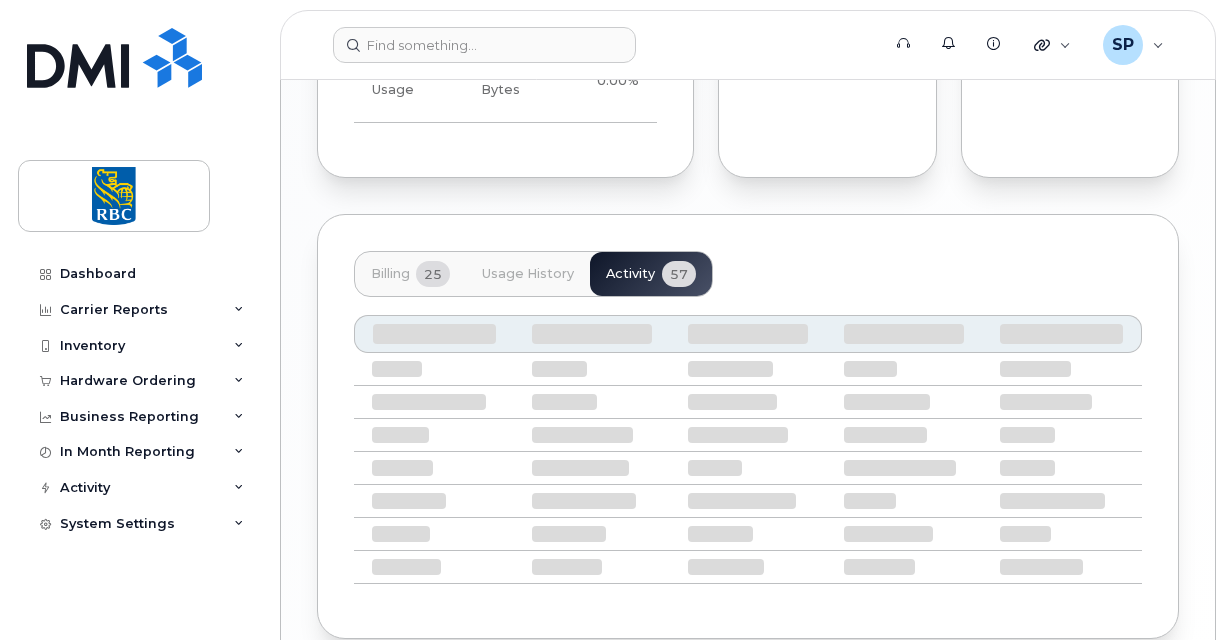 scroll, scrollTop: 1680, scrollLeft: 0, axis: vertical 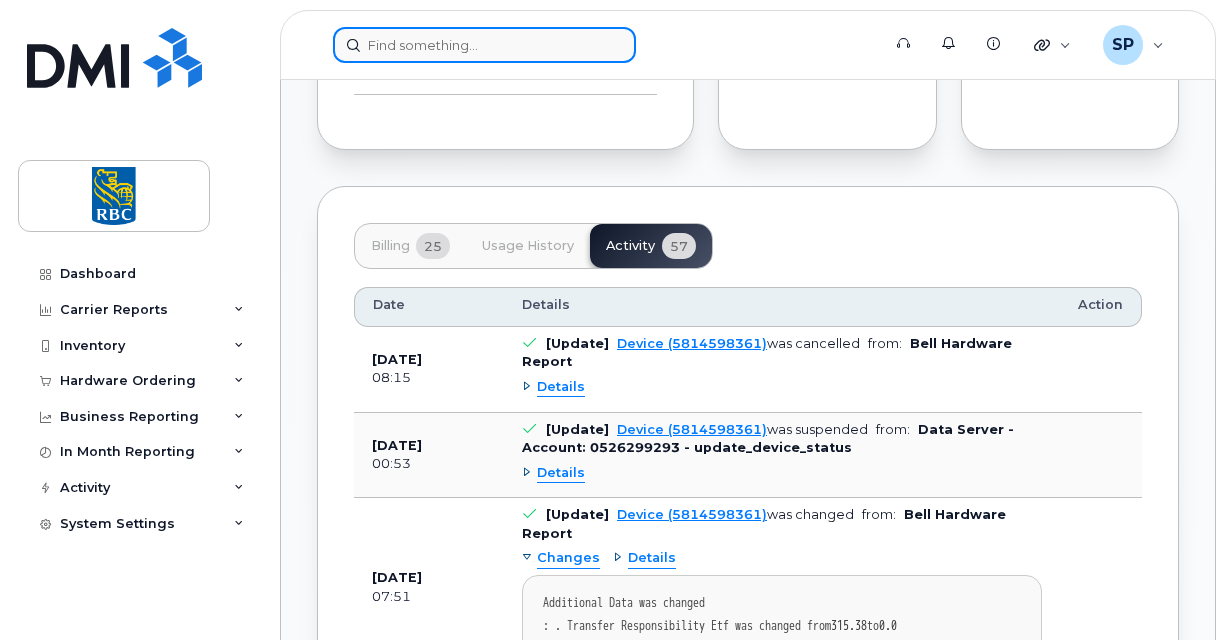 click at bounding box center [484, 45] 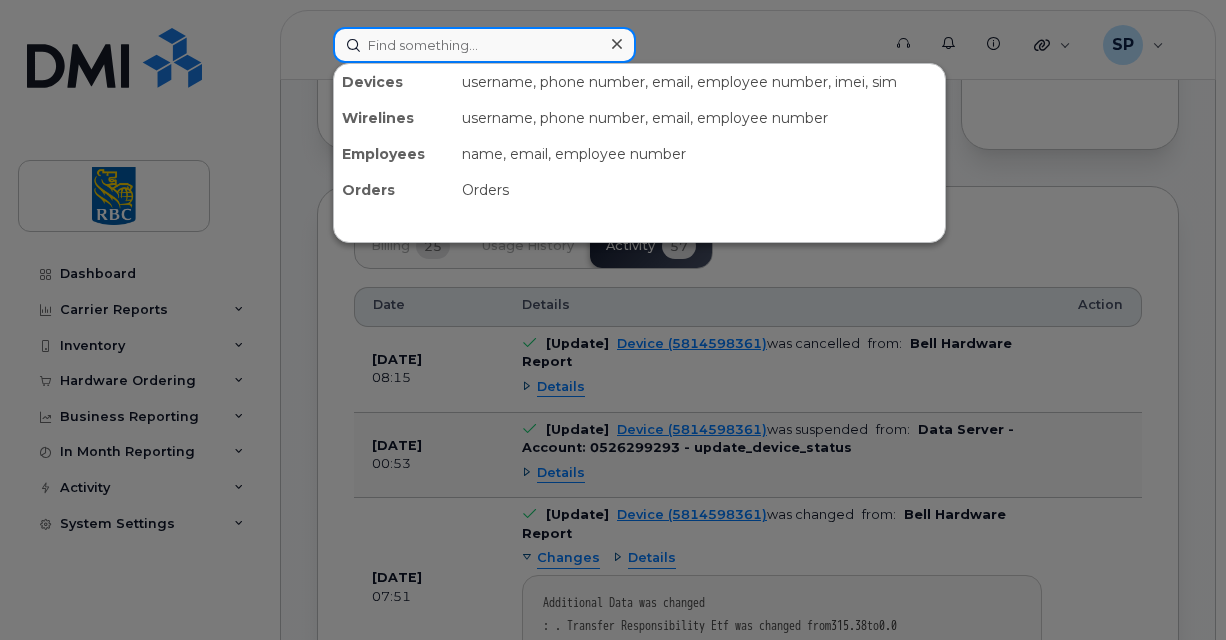 paste on "438-435-3198" 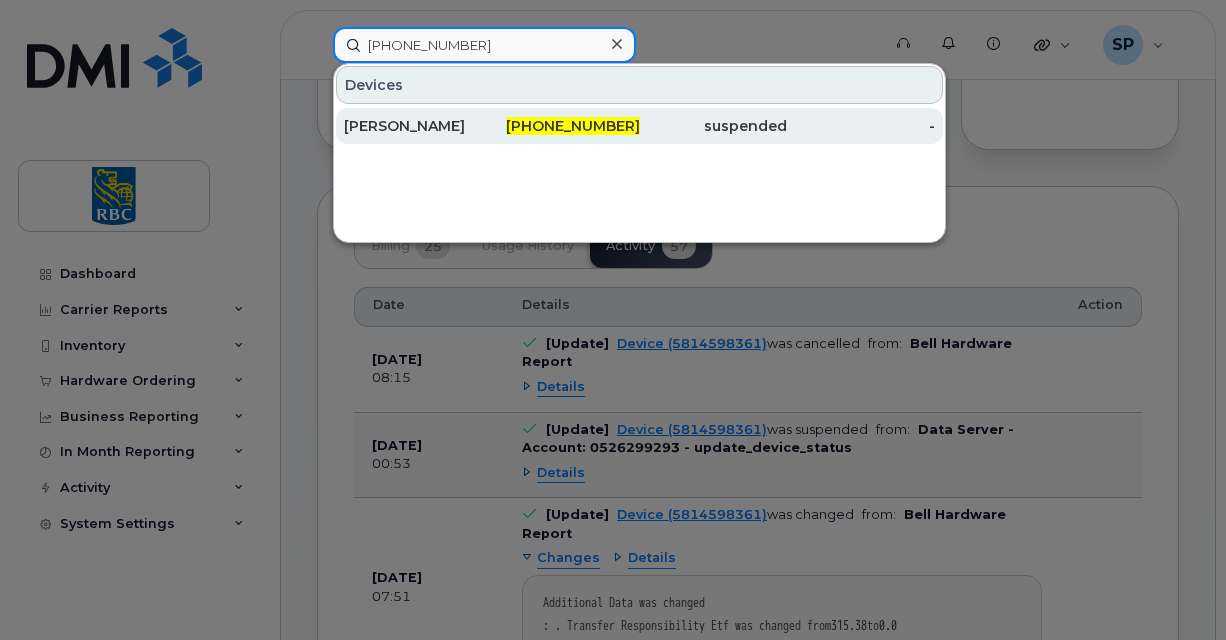 type on "438-435-3198" 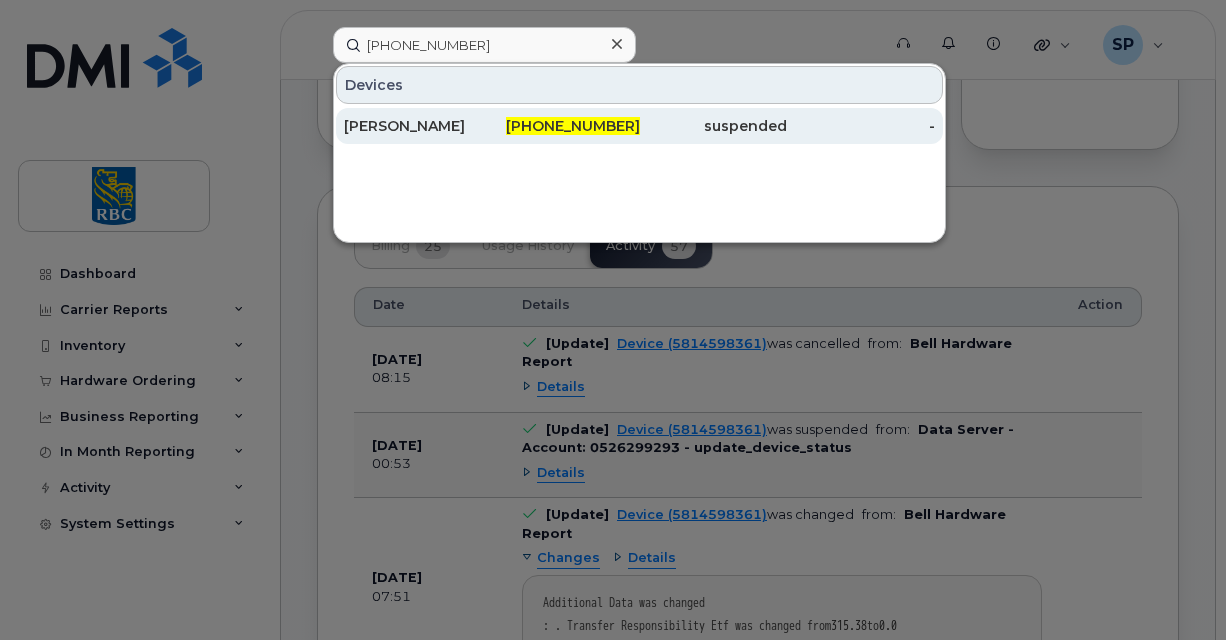 click on "[PERSON_NAME]" at bounding box center (418, 126) 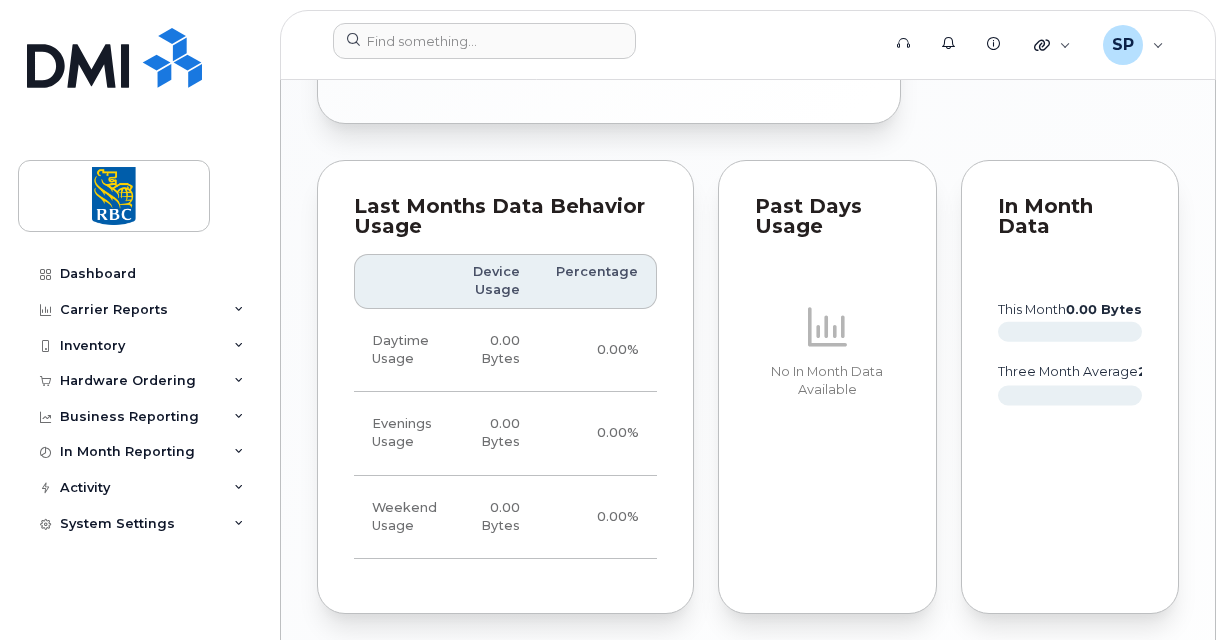 scroll, scrollTop: 1800, scrollLeft: 0, axis: vertical 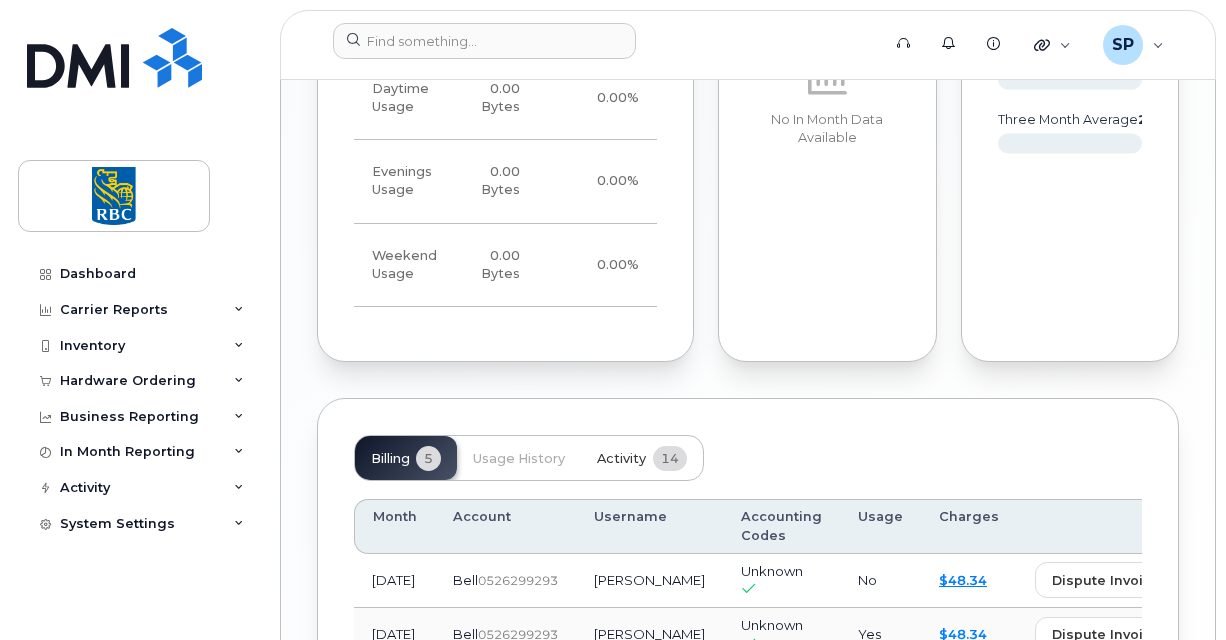 click on "Activity 14" 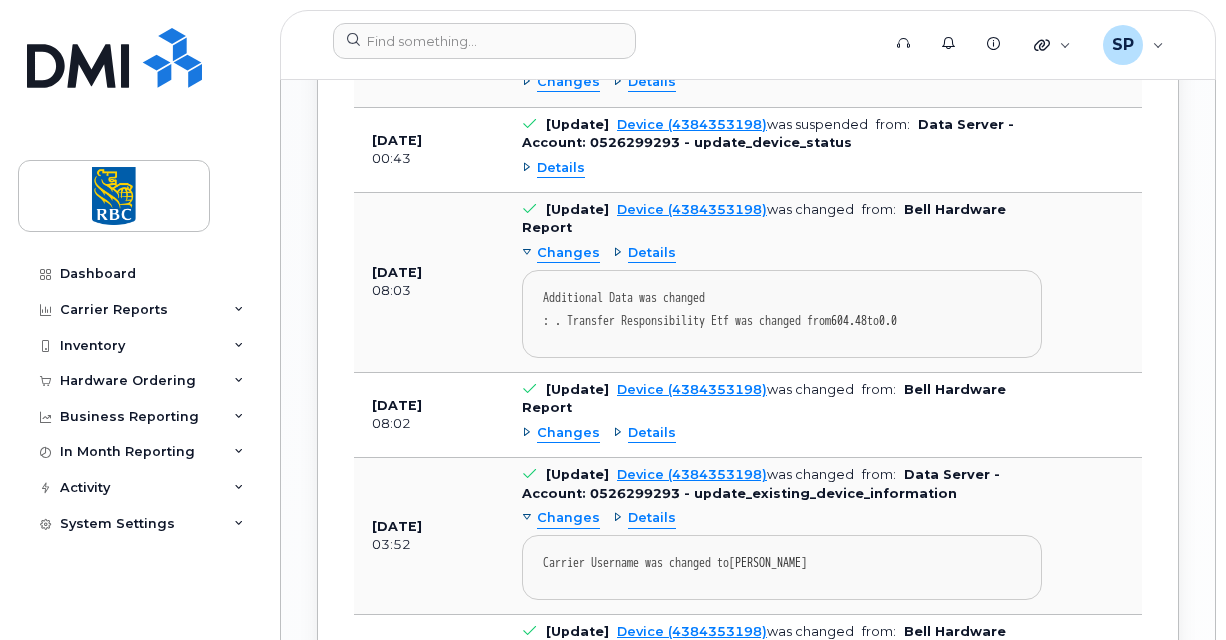 scroll, scrollTop: 2491, scrollLeft: 0, axis: vertical 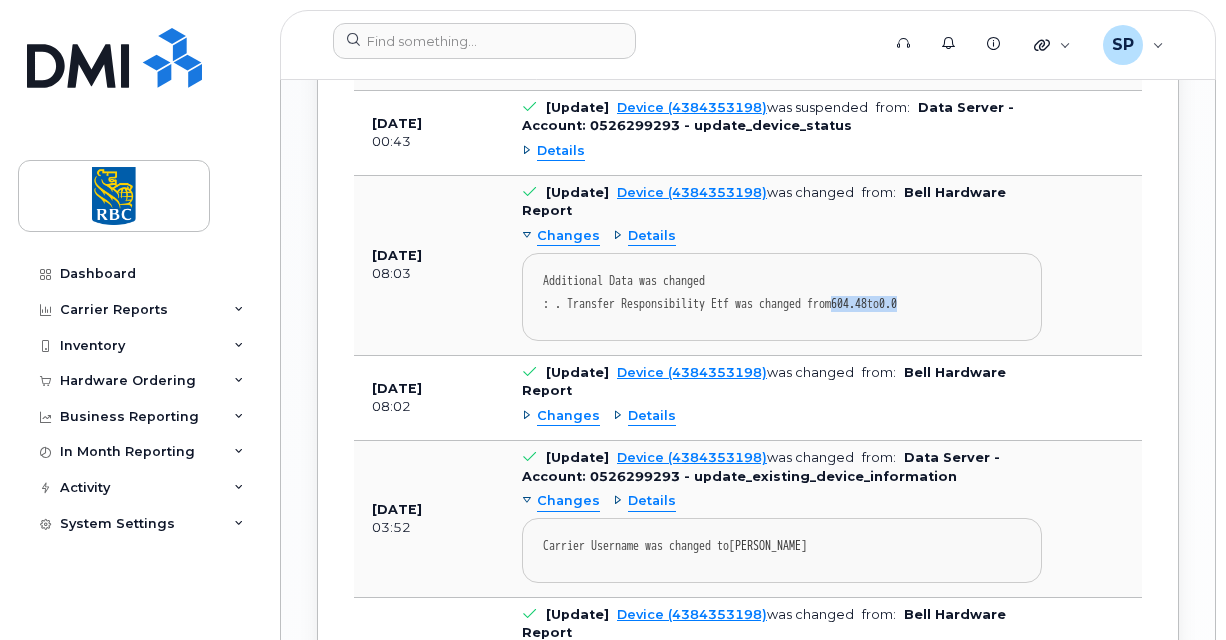 drag, startPoint x: 979, startPoint y: 322, endPoint x: 865, endPoint y: 313, distance: 114.35471 